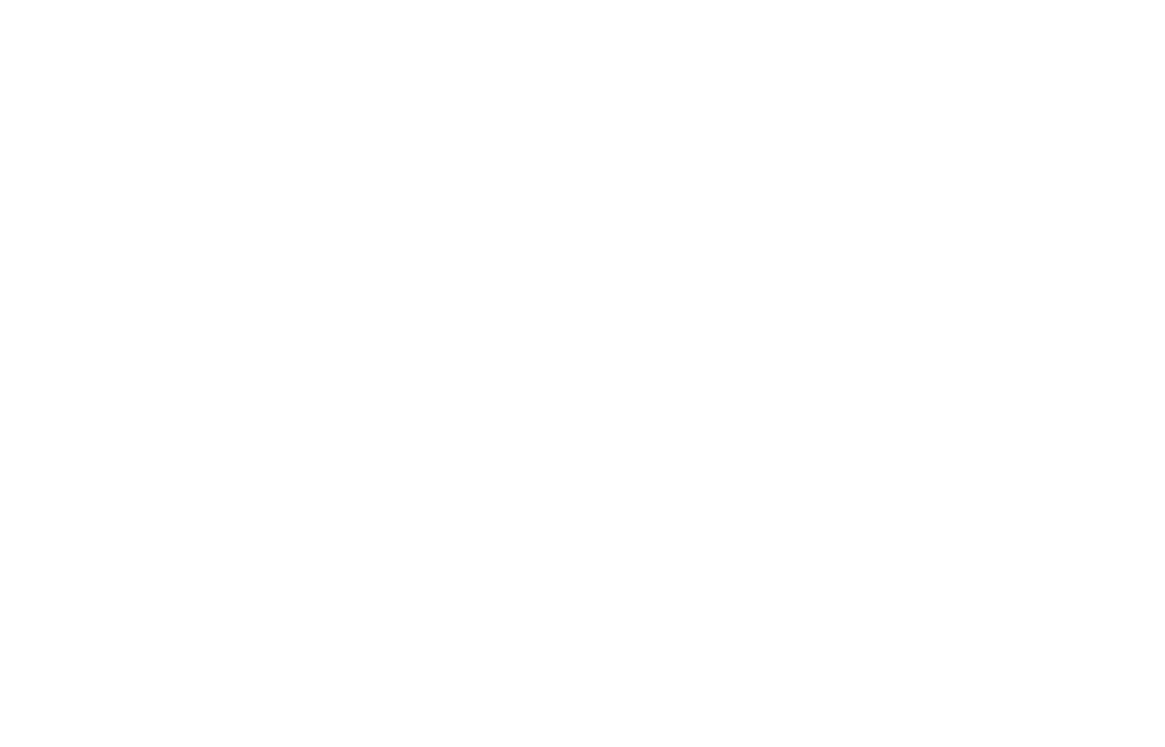 scroll, scrollTop: 0, scrollLeft: 0, axis: both 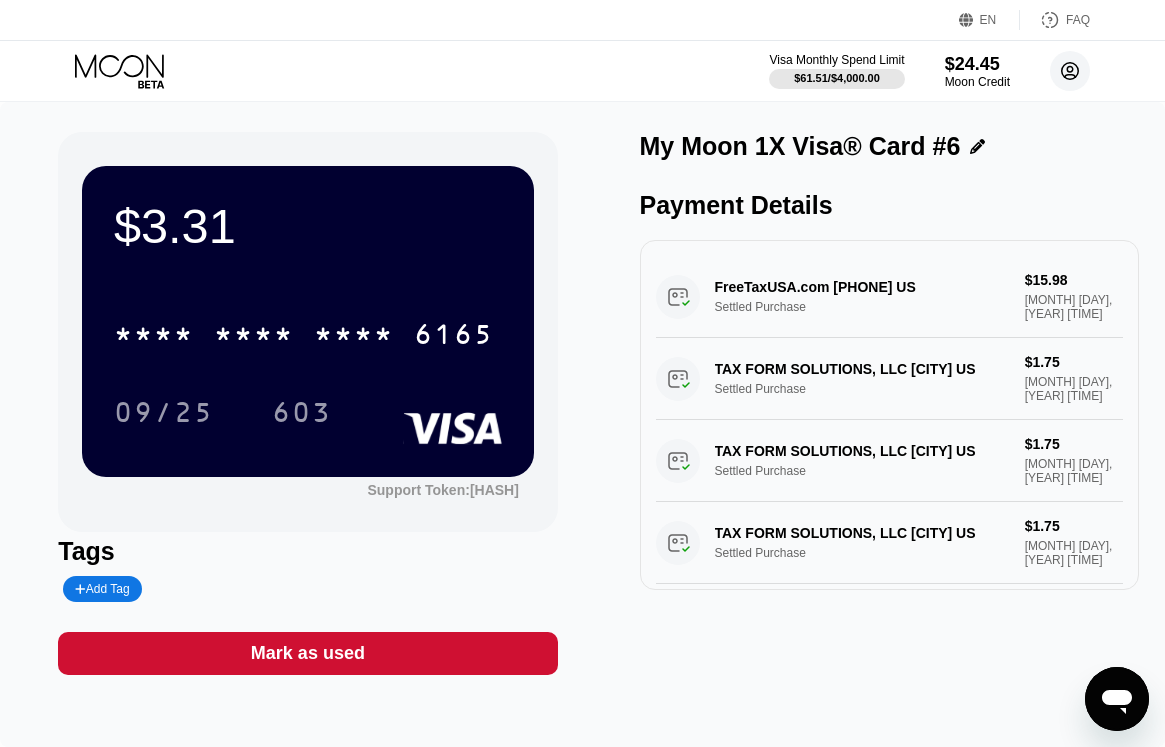 click 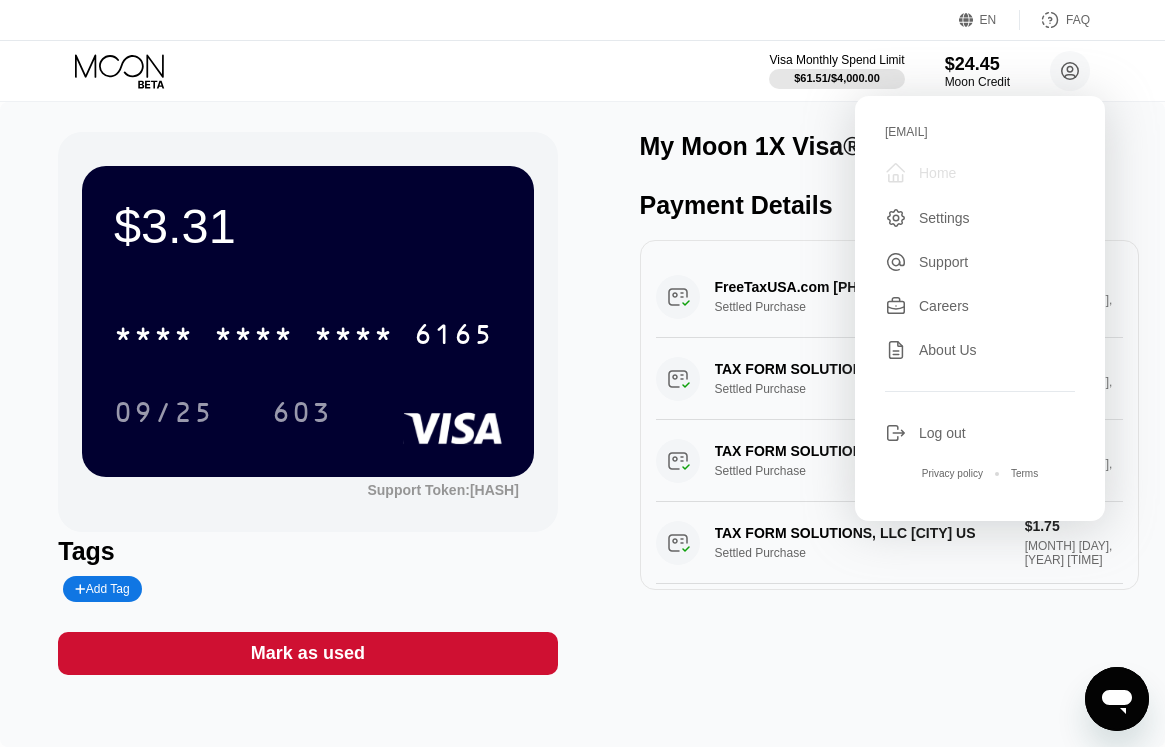 click on " Home" at bounding box center (980, 173) 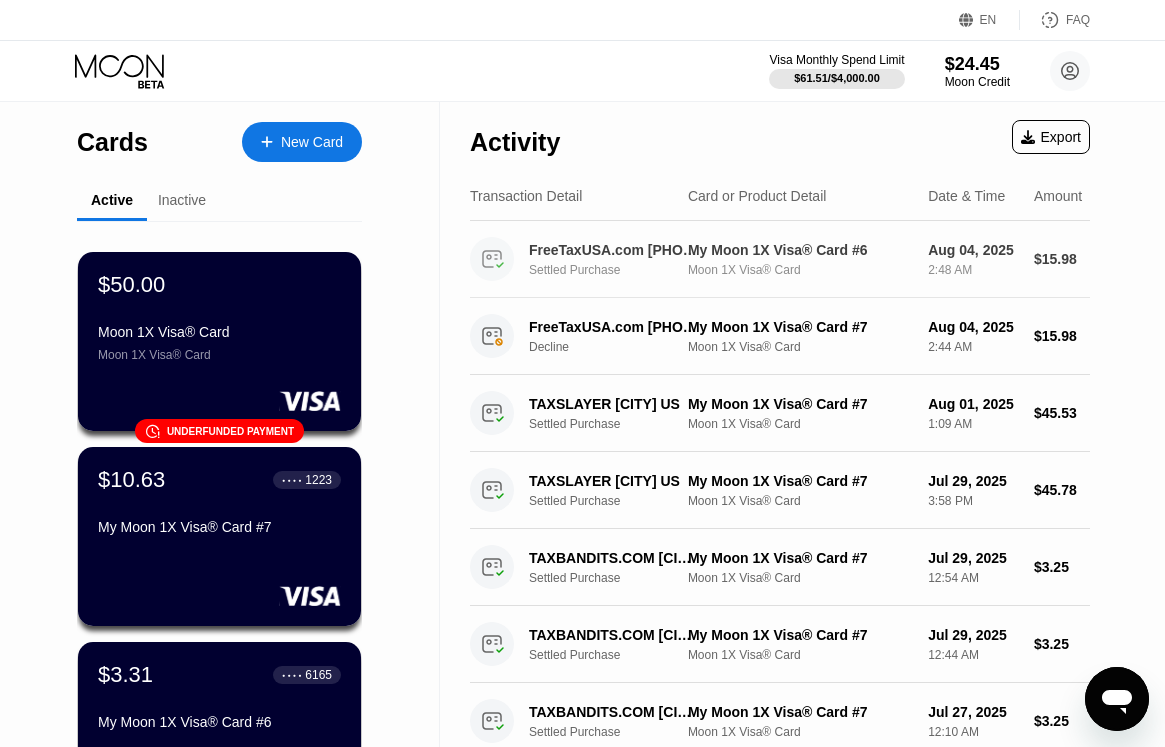 scroll, scrollTop: 0, scrollLeft: 0, axis: both 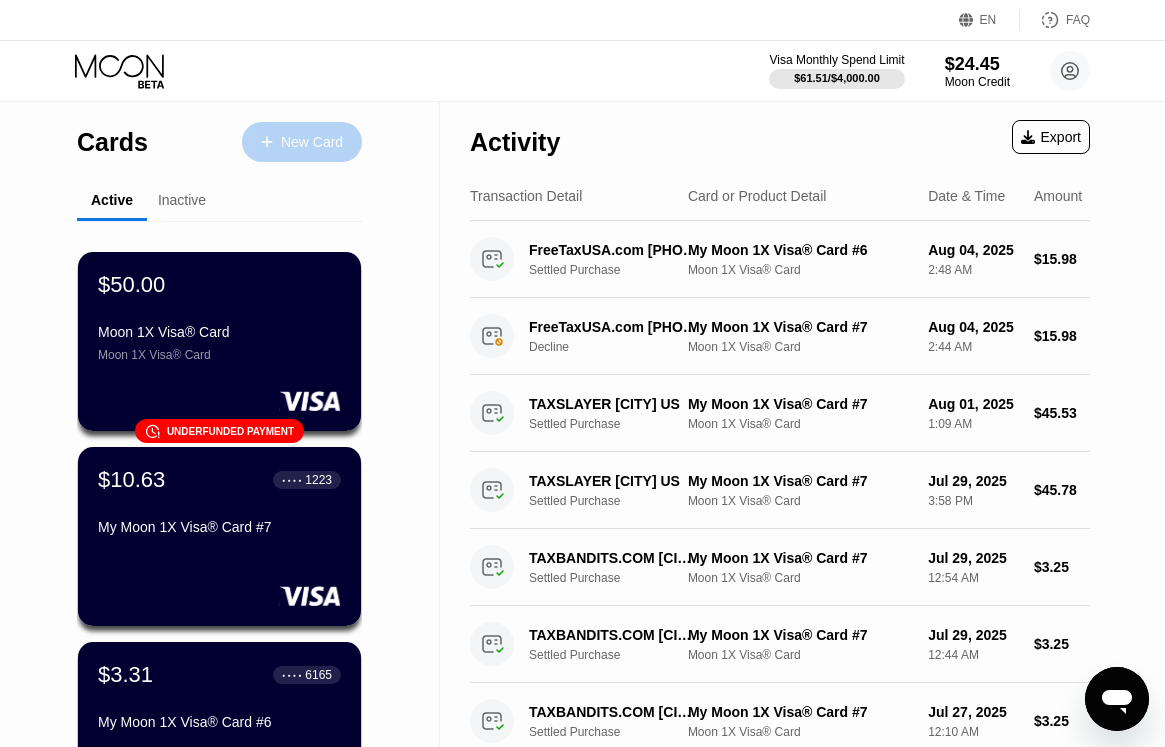 click on "New Card" at bounding box center (312, 142) 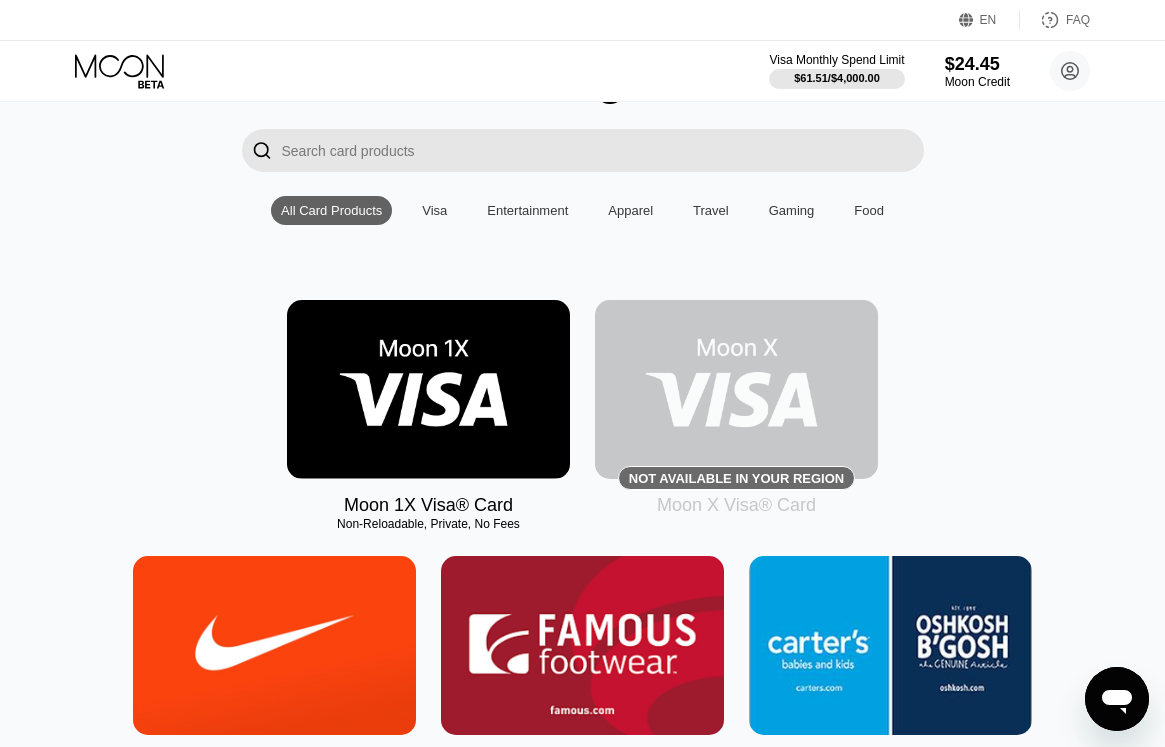 scroll, scrollTop: 155, scrollLeft: 0, axis: vertical 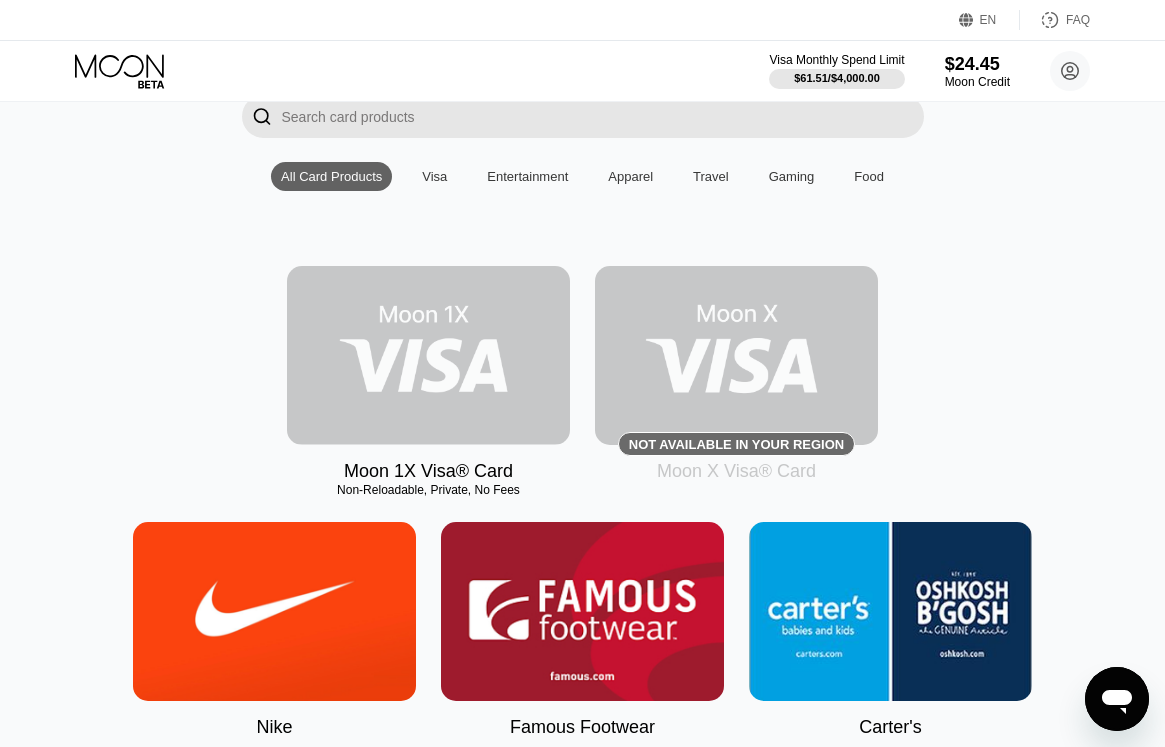 click at bounding box center [428, 355] 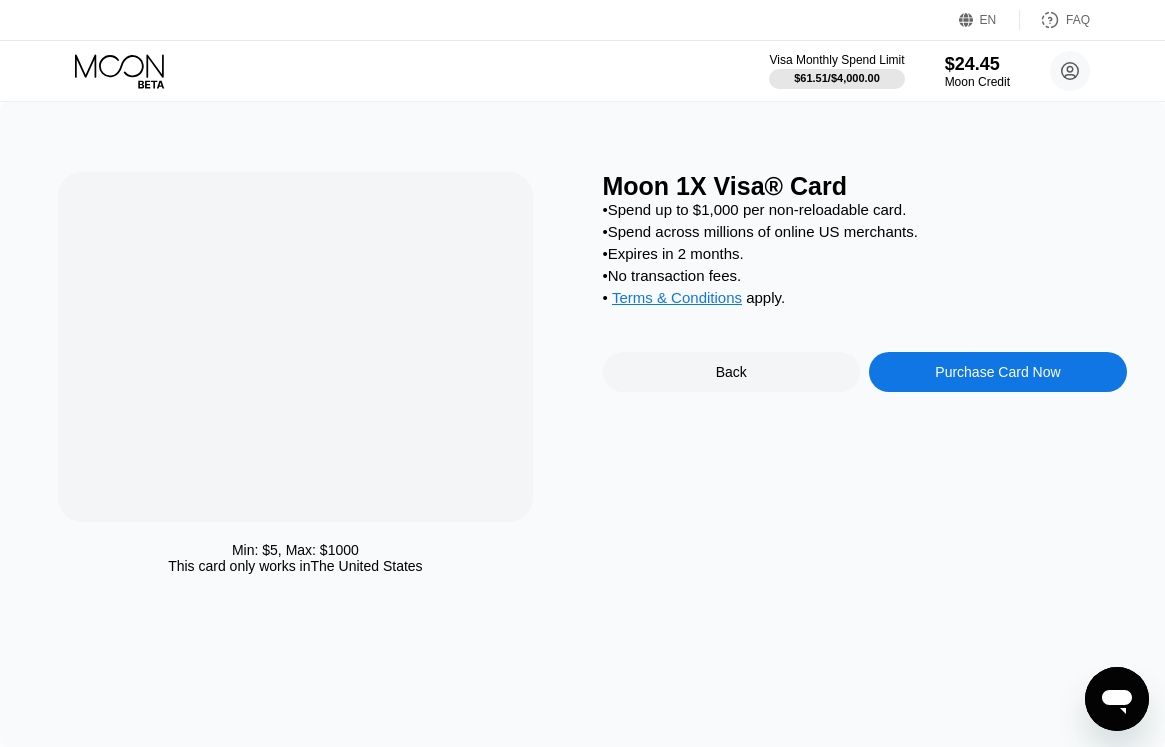 scroll, scrollTop: 0, scrollLeft: 0, axis: both 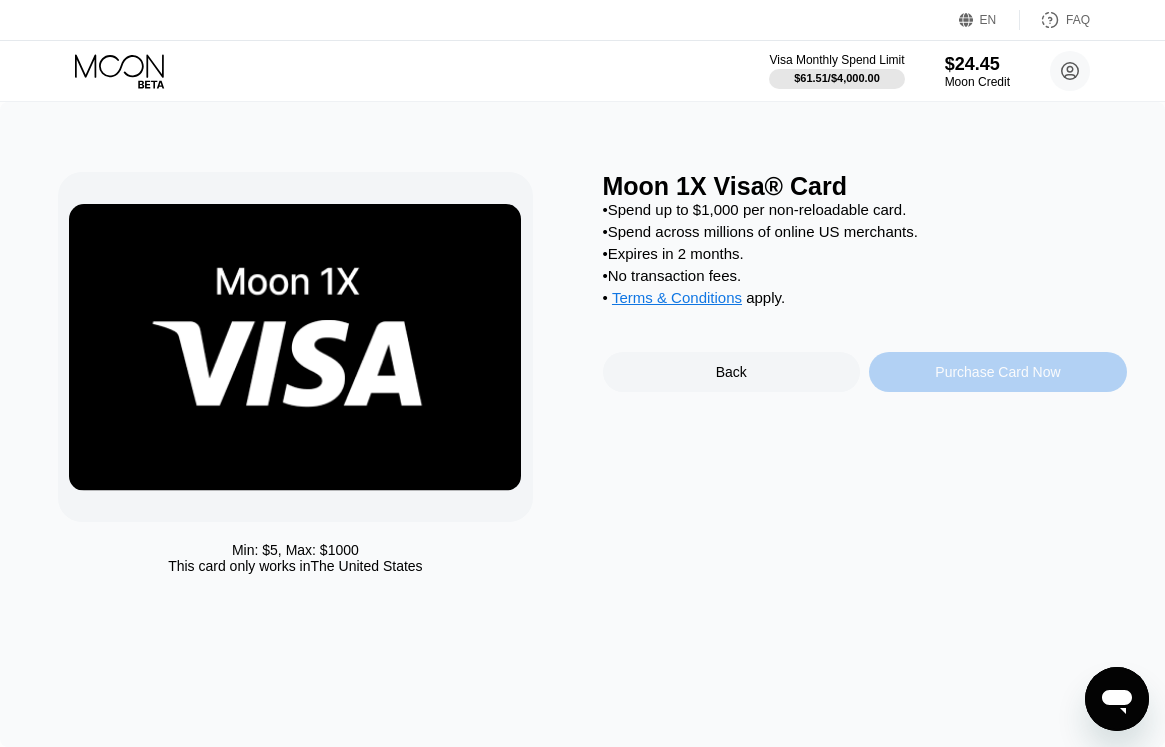 click on "Purchase Card Now" at bounding box center (997, 372) 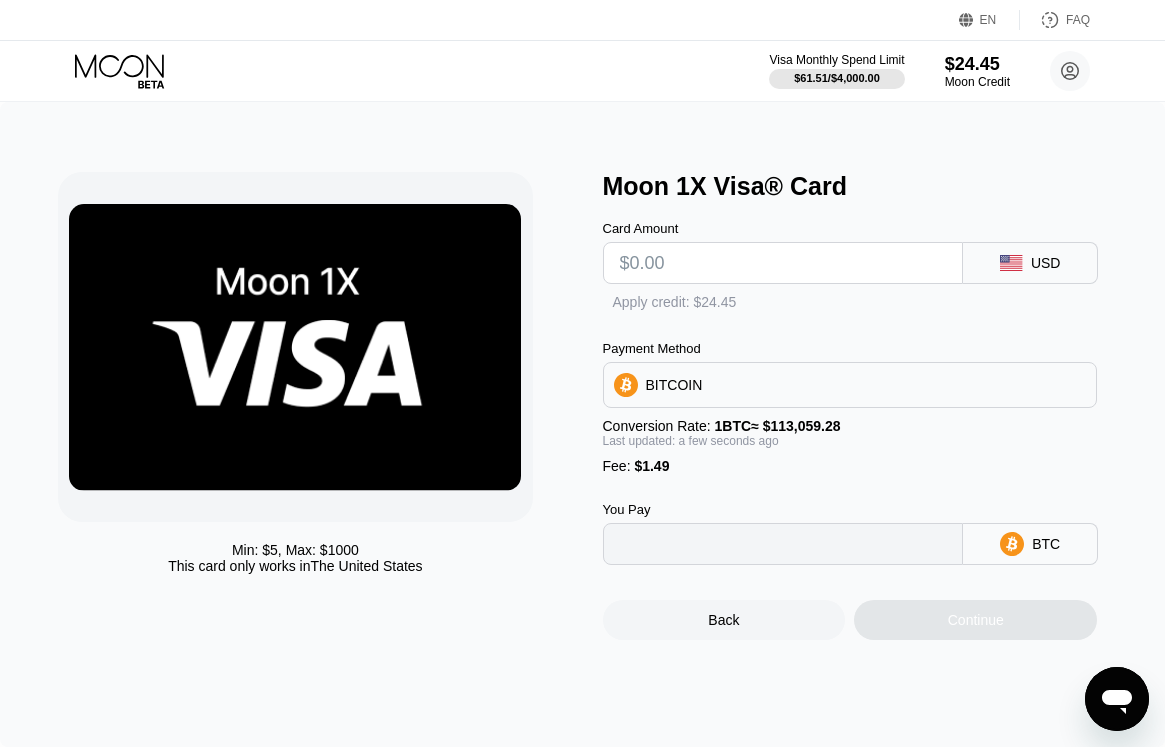 type on "0" 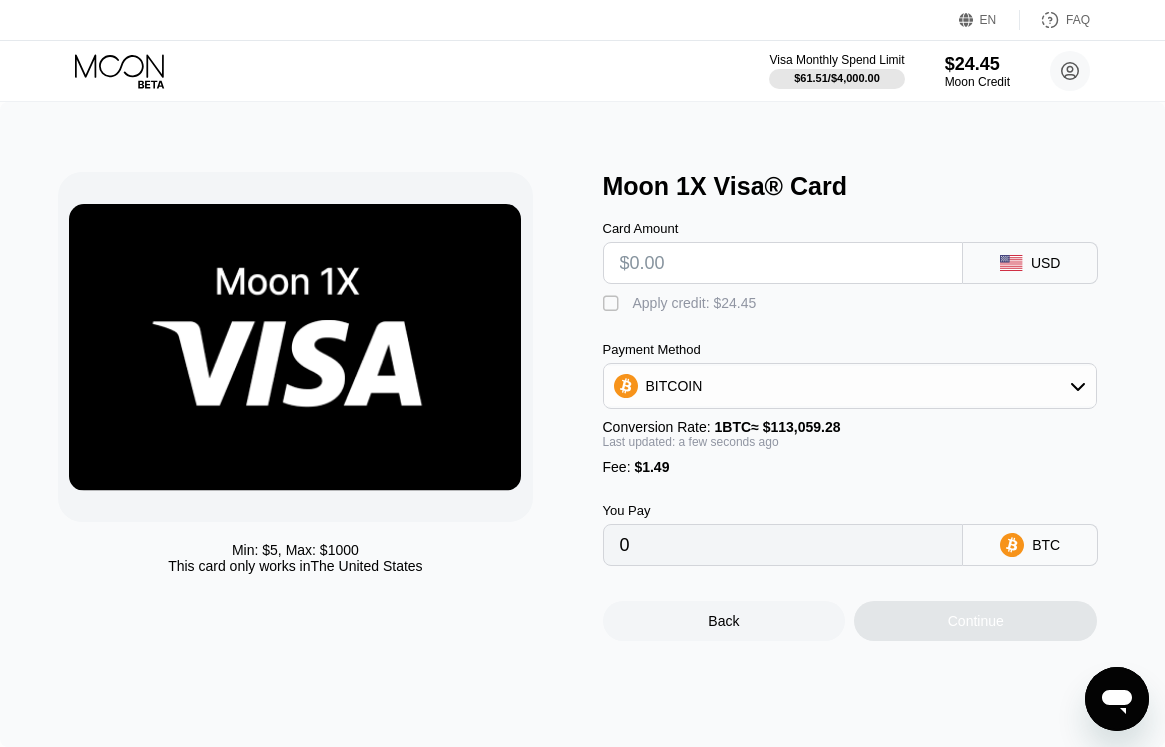 click at bounding box center (783, 263) 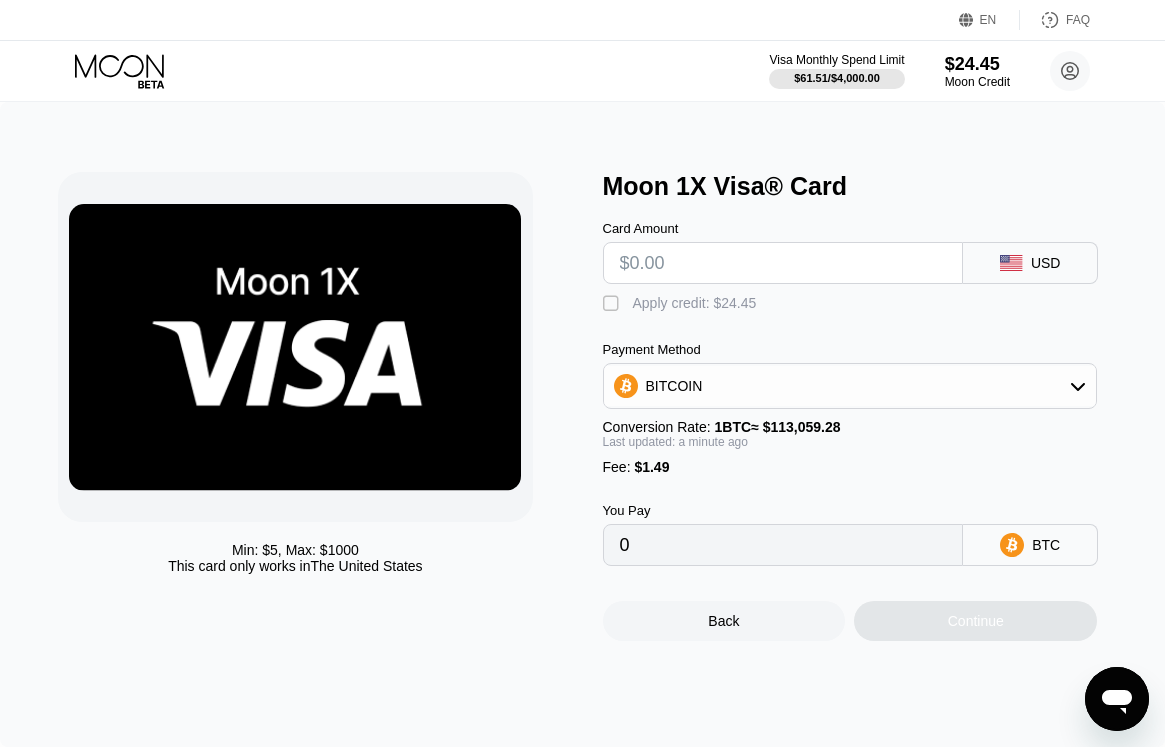 click at bounding box center (783, 263) 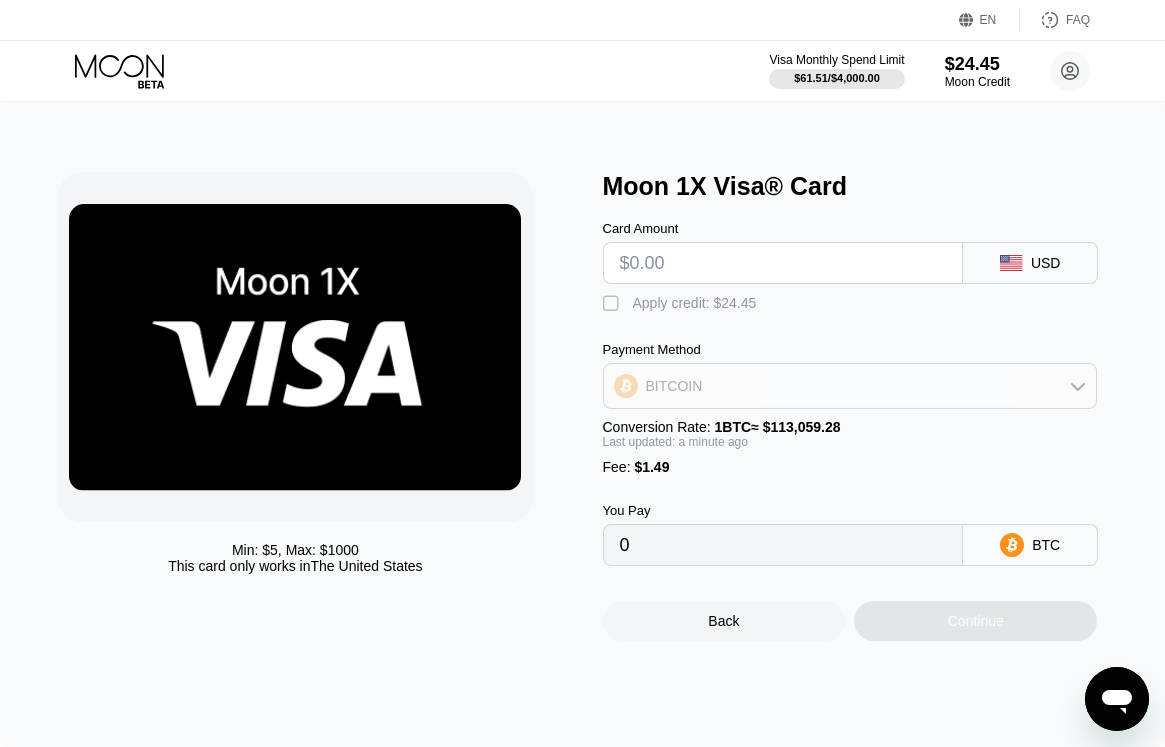 click on "BITCOIN" at bounding box center [850, 386] 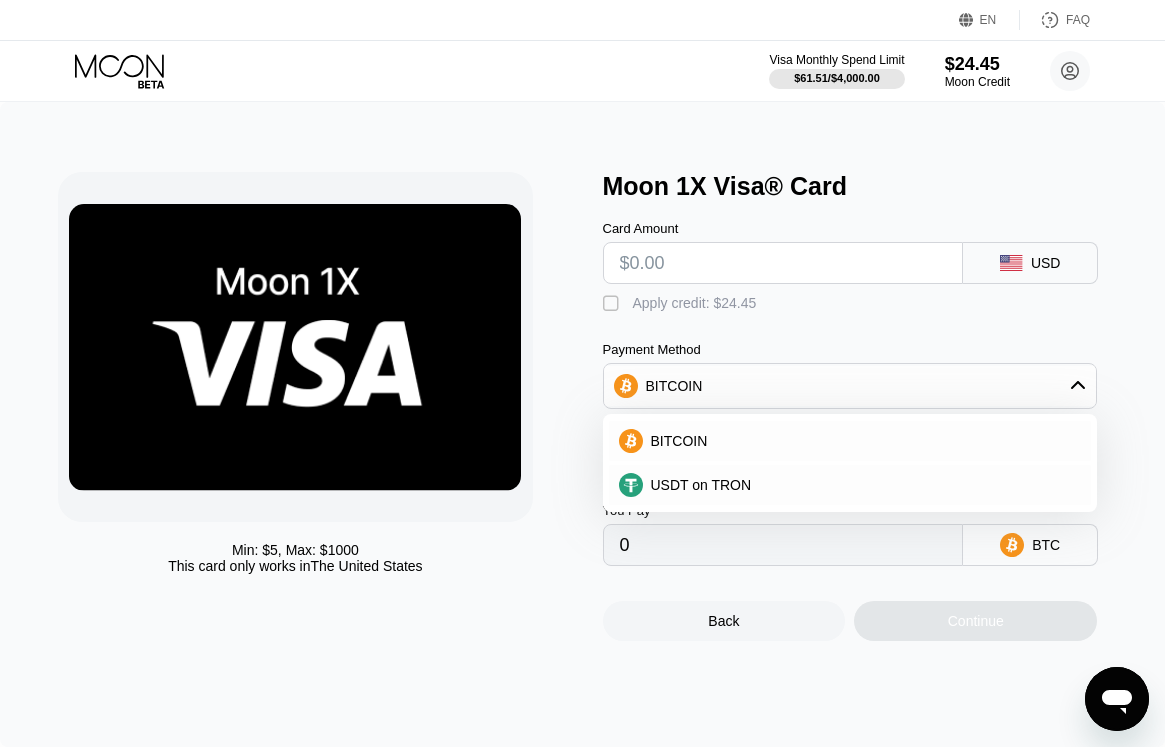 click on "Card Amount USD  Apply credit: $24.45 Payment Method BITCOIN BITCOIN USDT on TRON Conversion Rate:   1  BTC  ≈   $113,059.28 Last updated:   a minute ago Fee :   $1.49 You Pay 0 BTC" at bounding box center (865, 383) 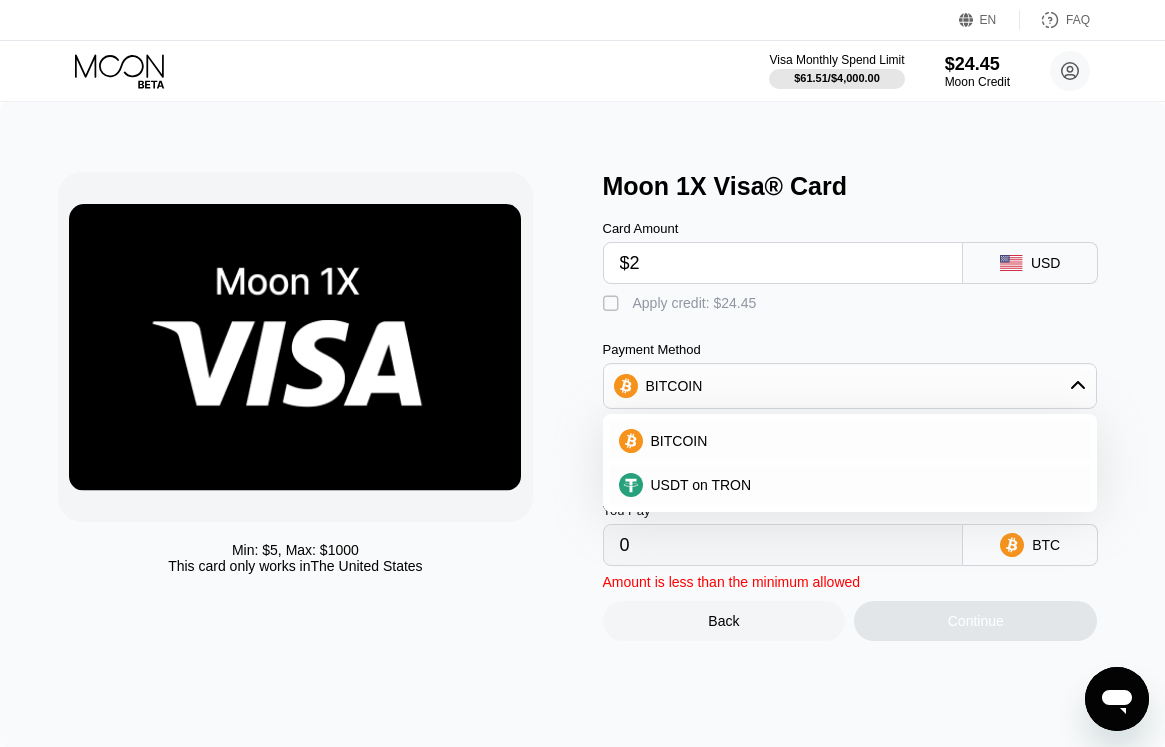 type on "0.00003087" 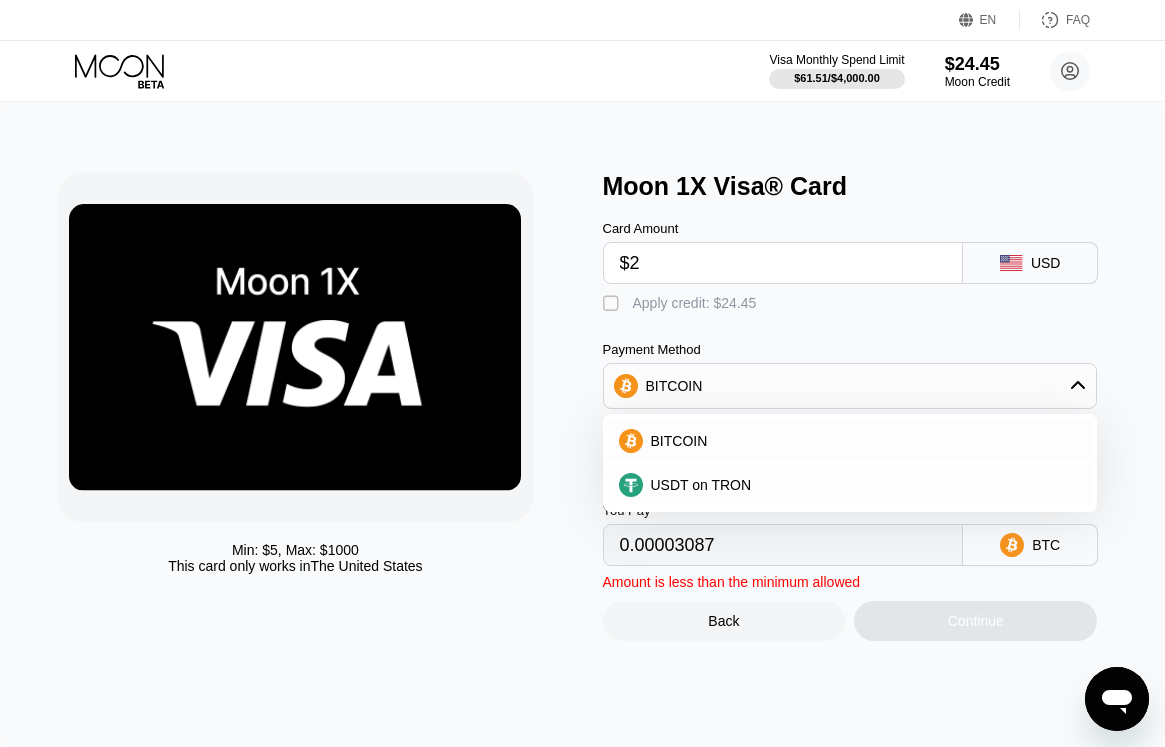 type on "$20" 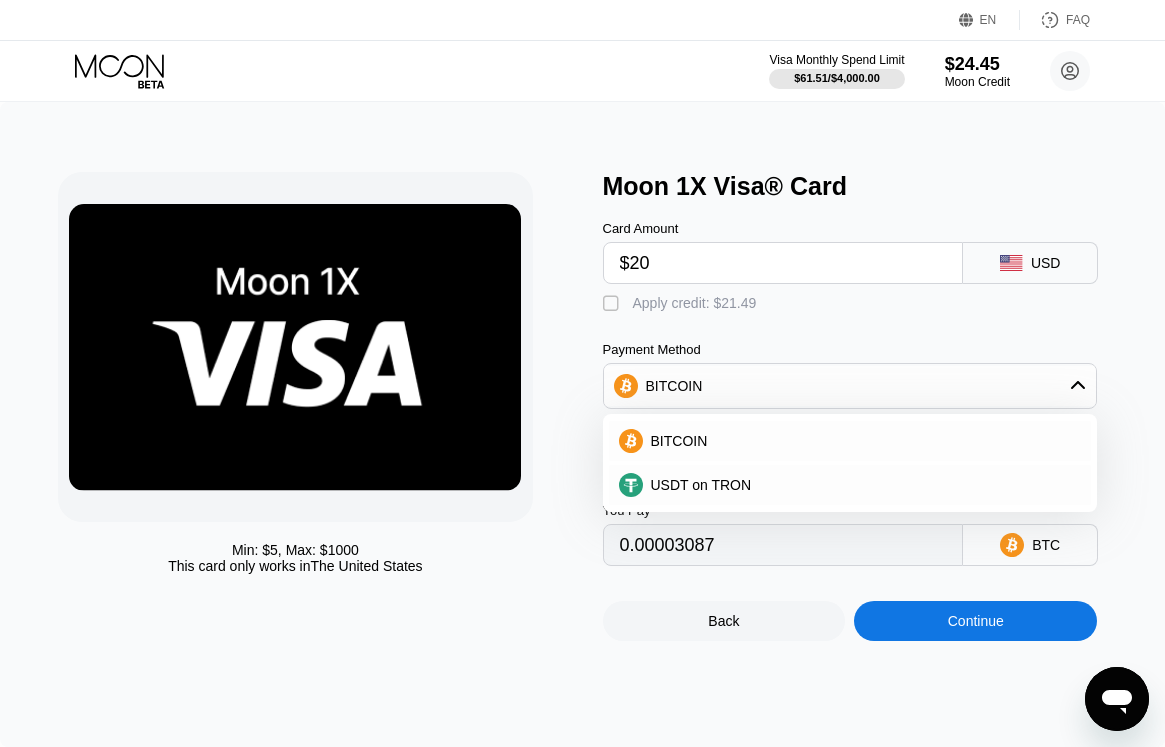 type on "0.00019008" 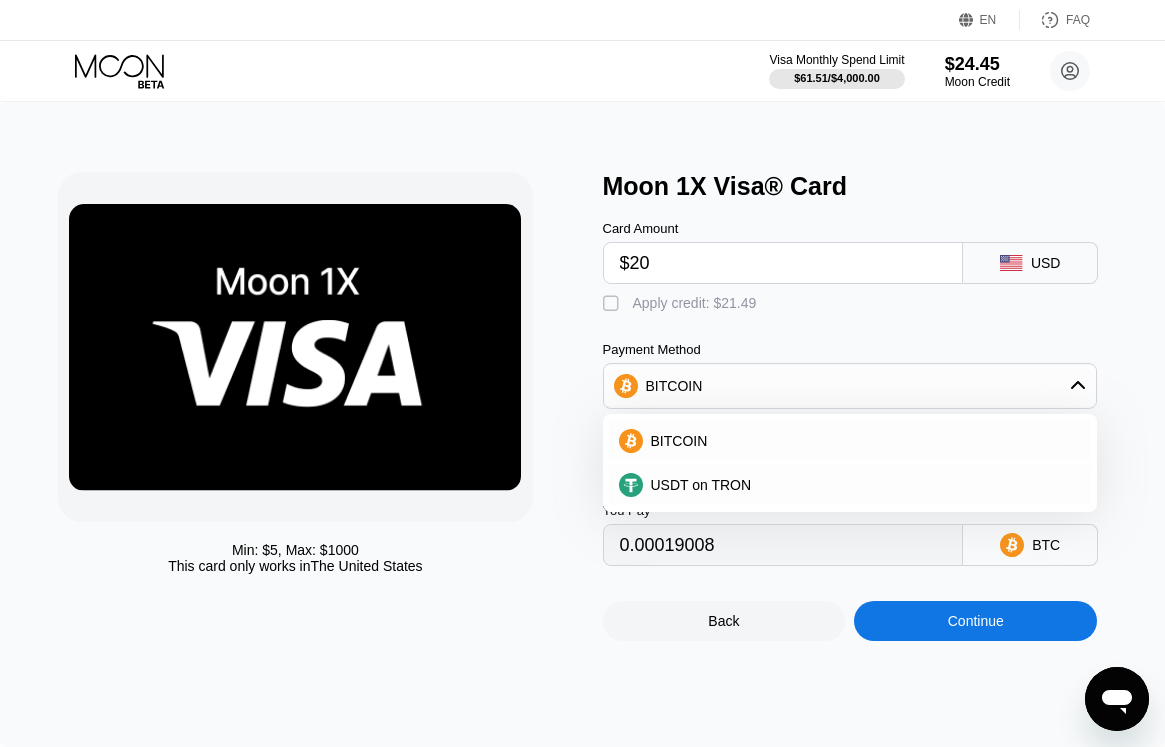 type on "$200" 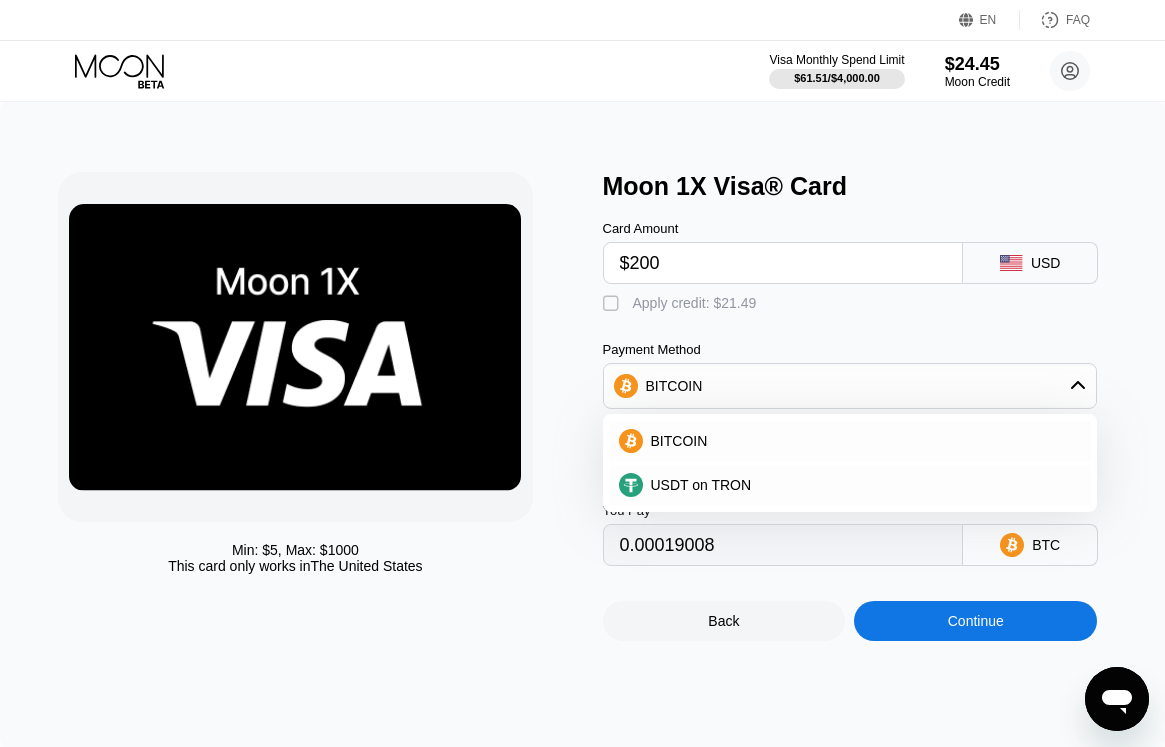 type on "0.00178217" 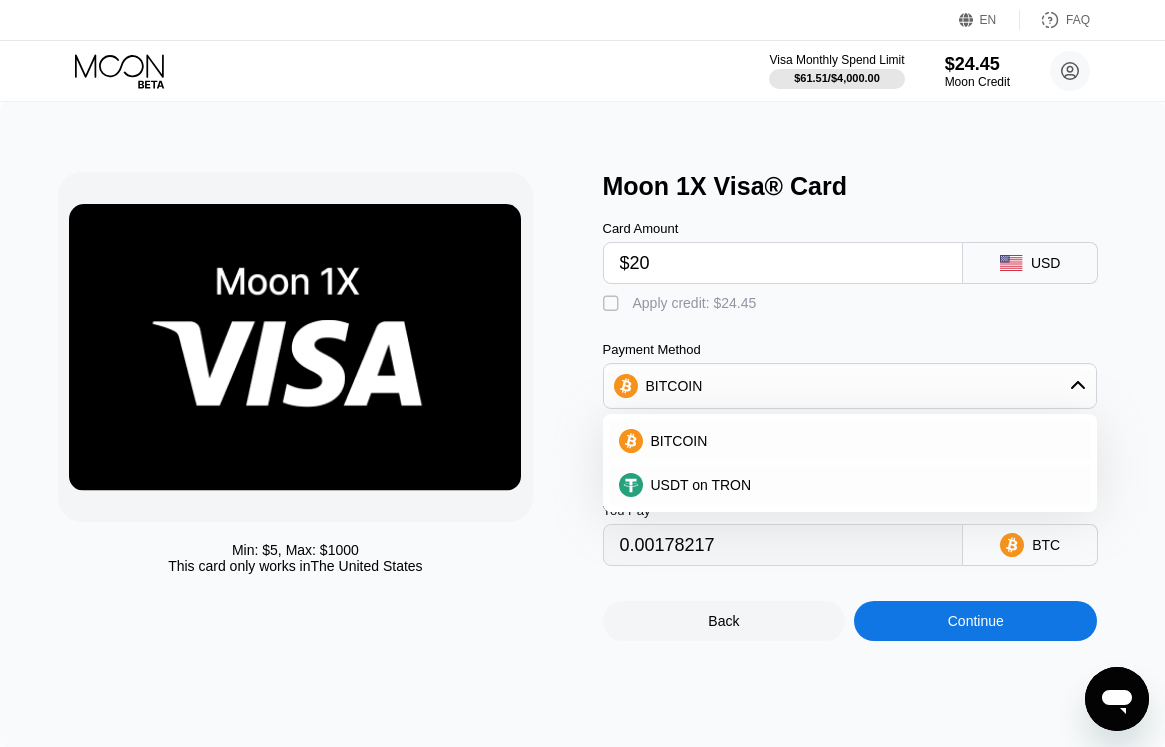 type on "$2" 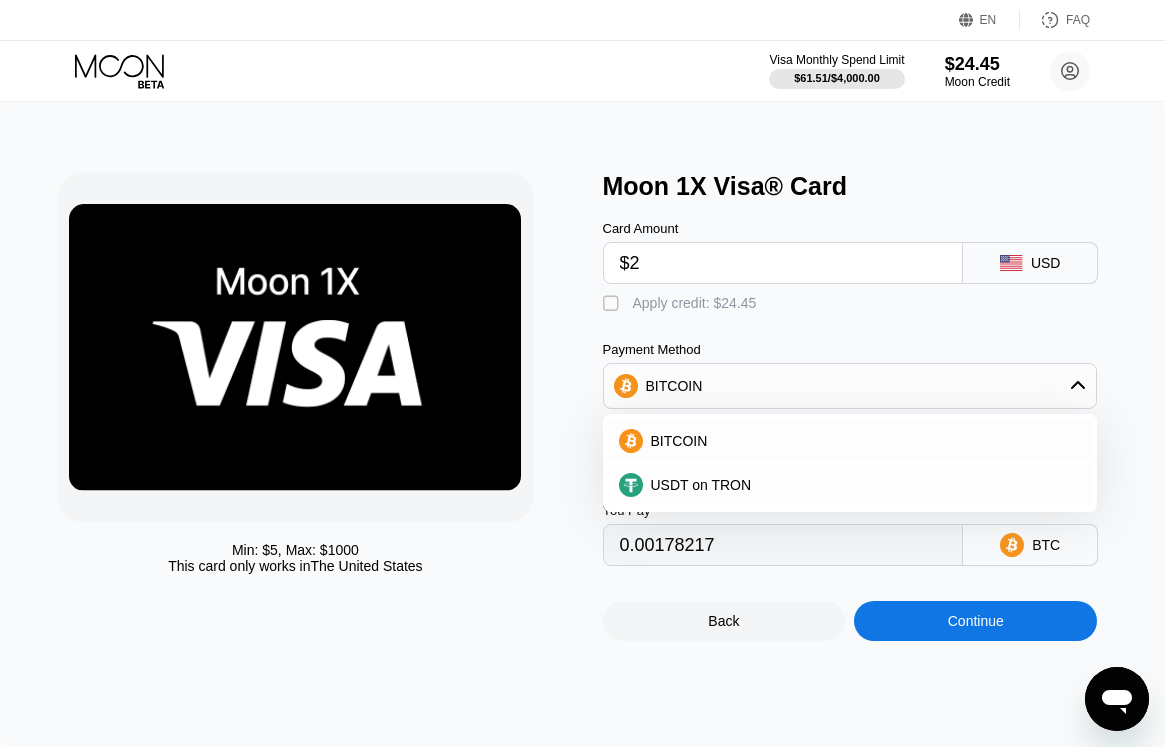 type on "0.00003087" 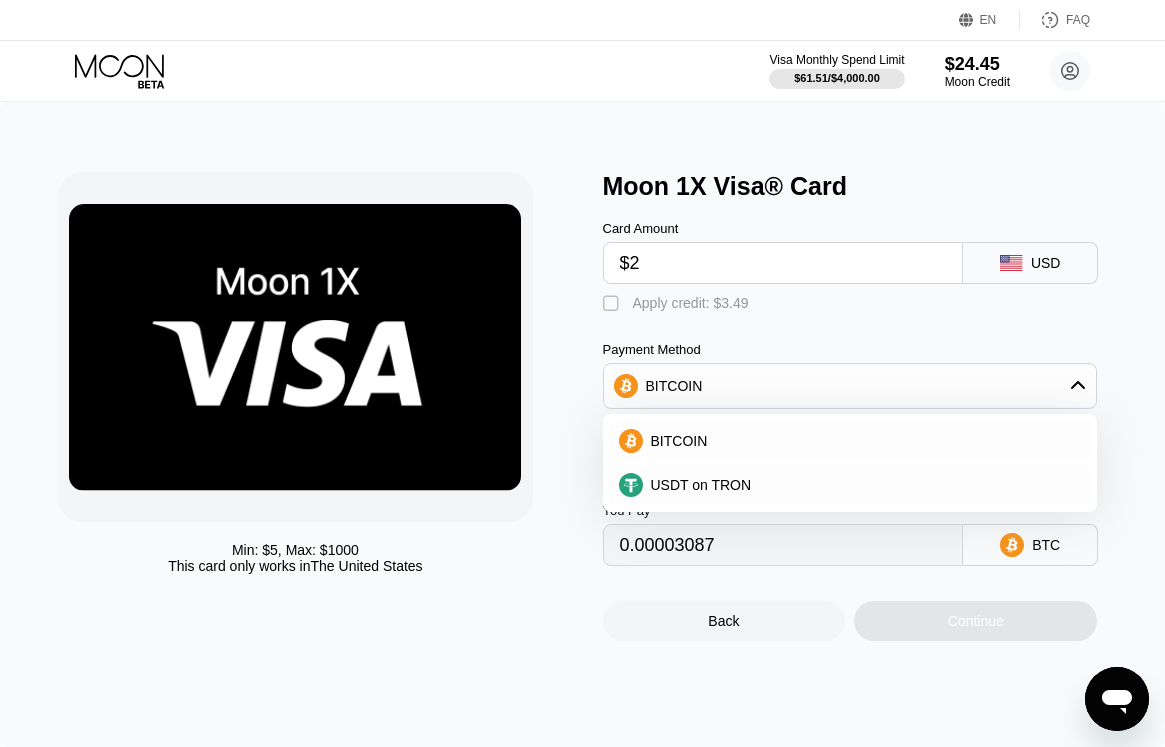 type 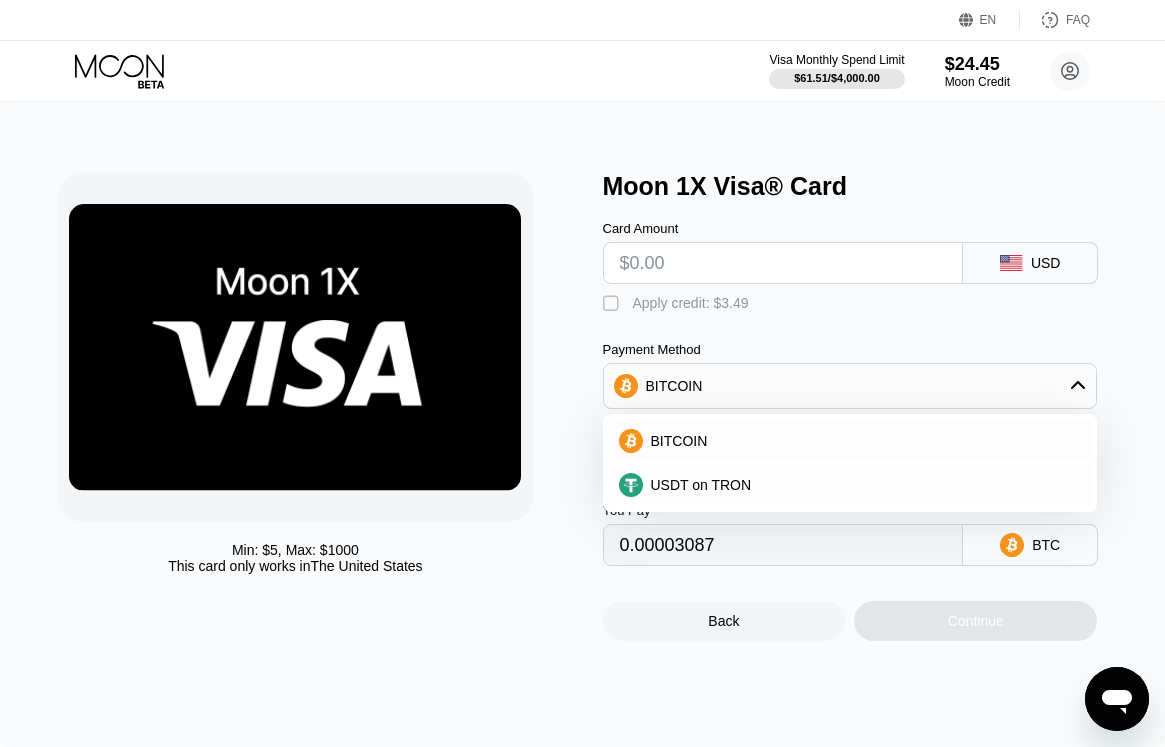 type on "0" 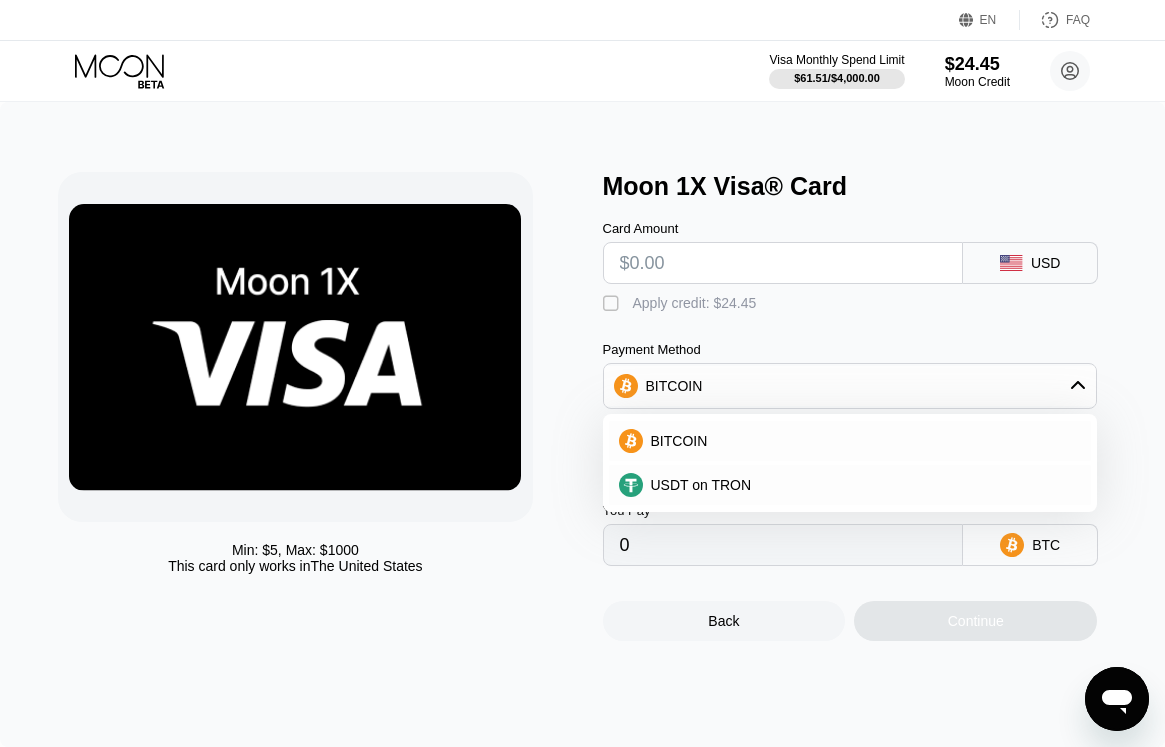 type on "$2" 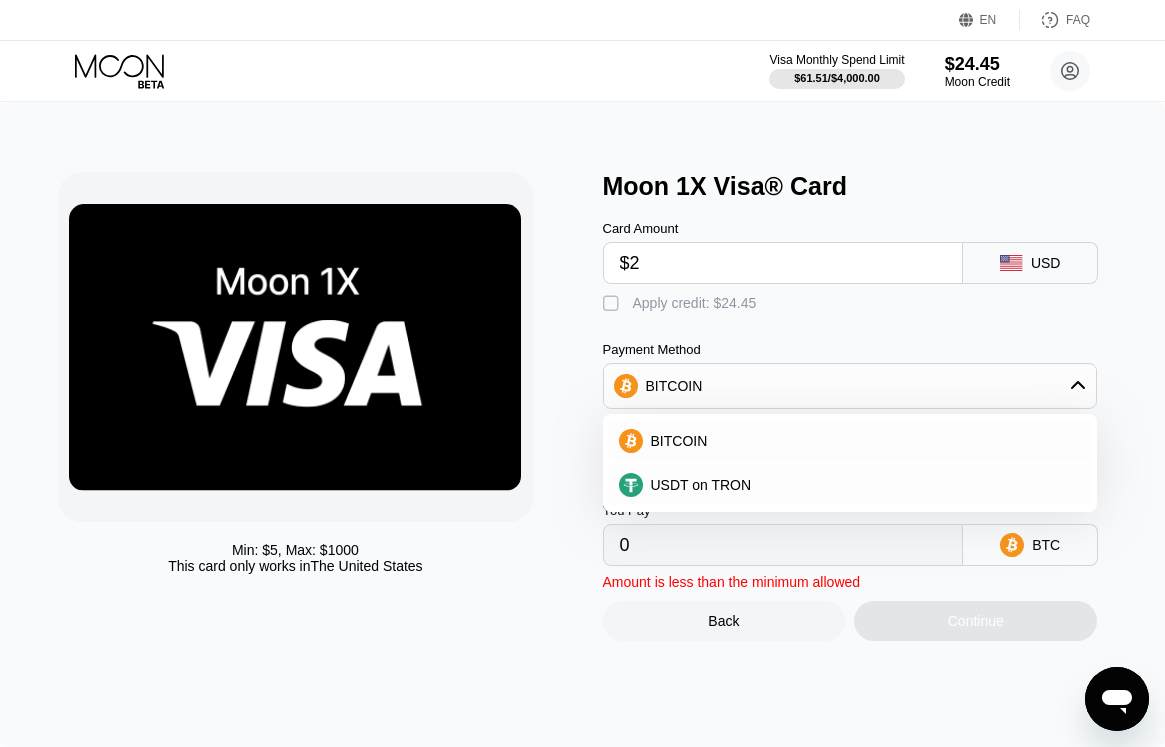 type on "0.00003087" 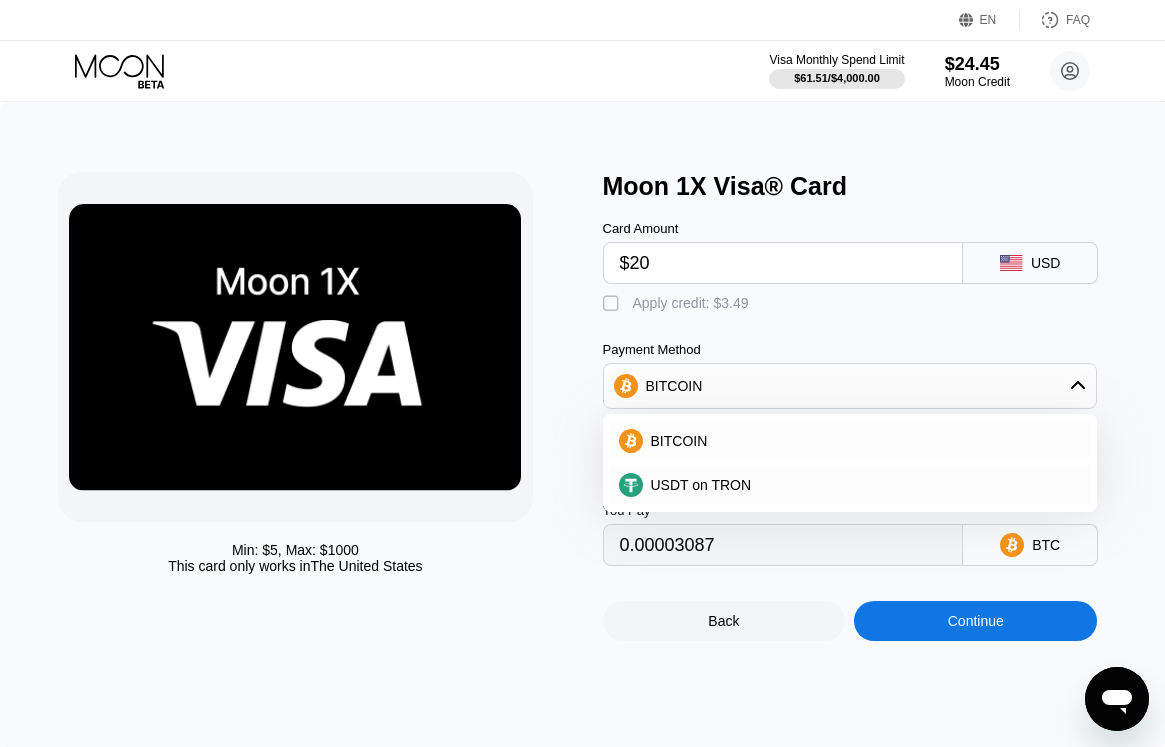 type on "$200" 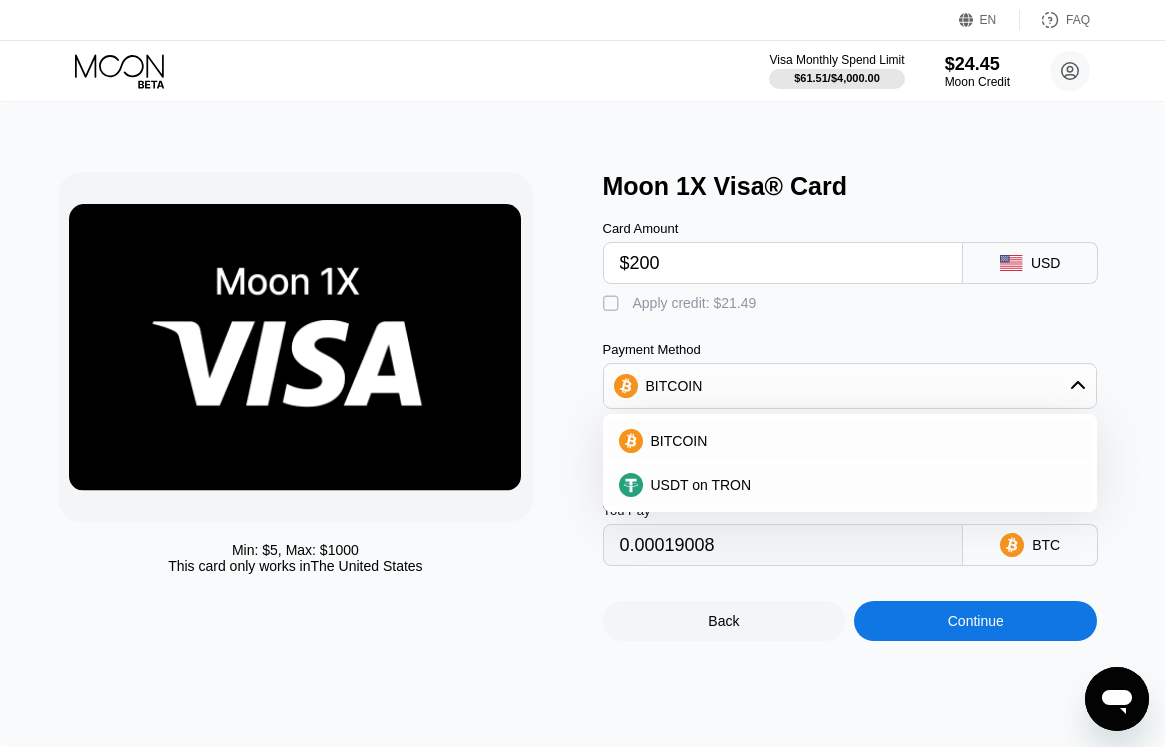 type on "0.00178217" 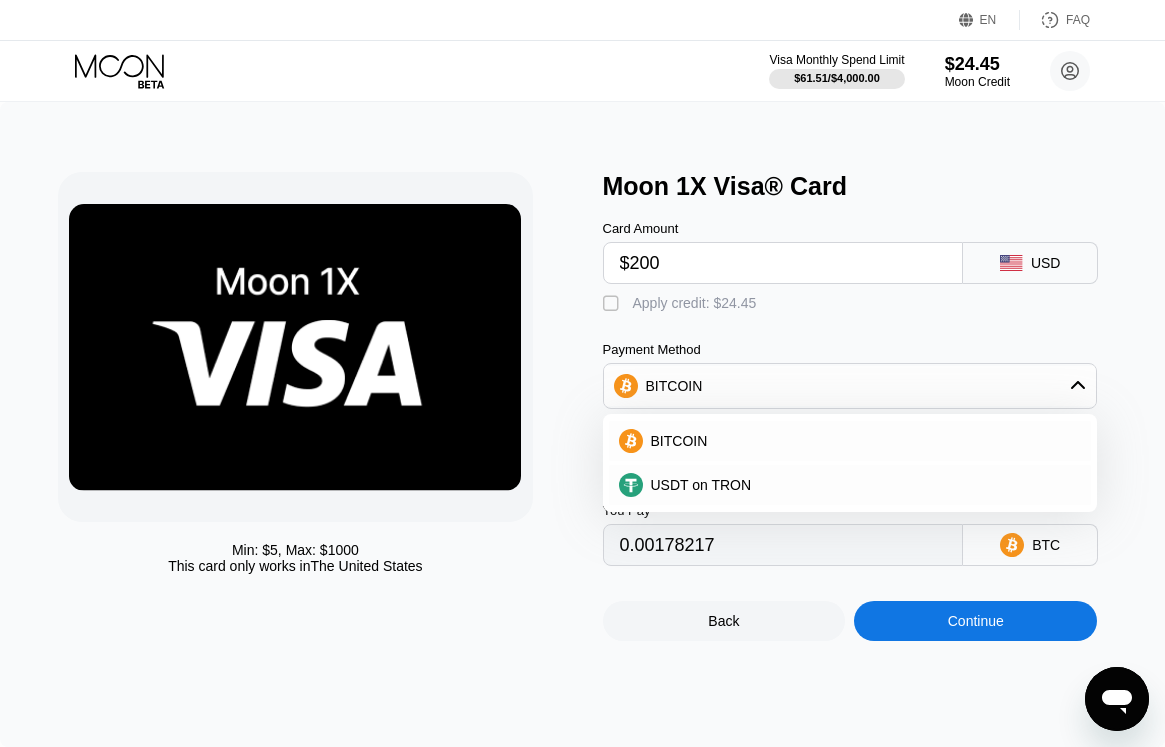 type on "$200" 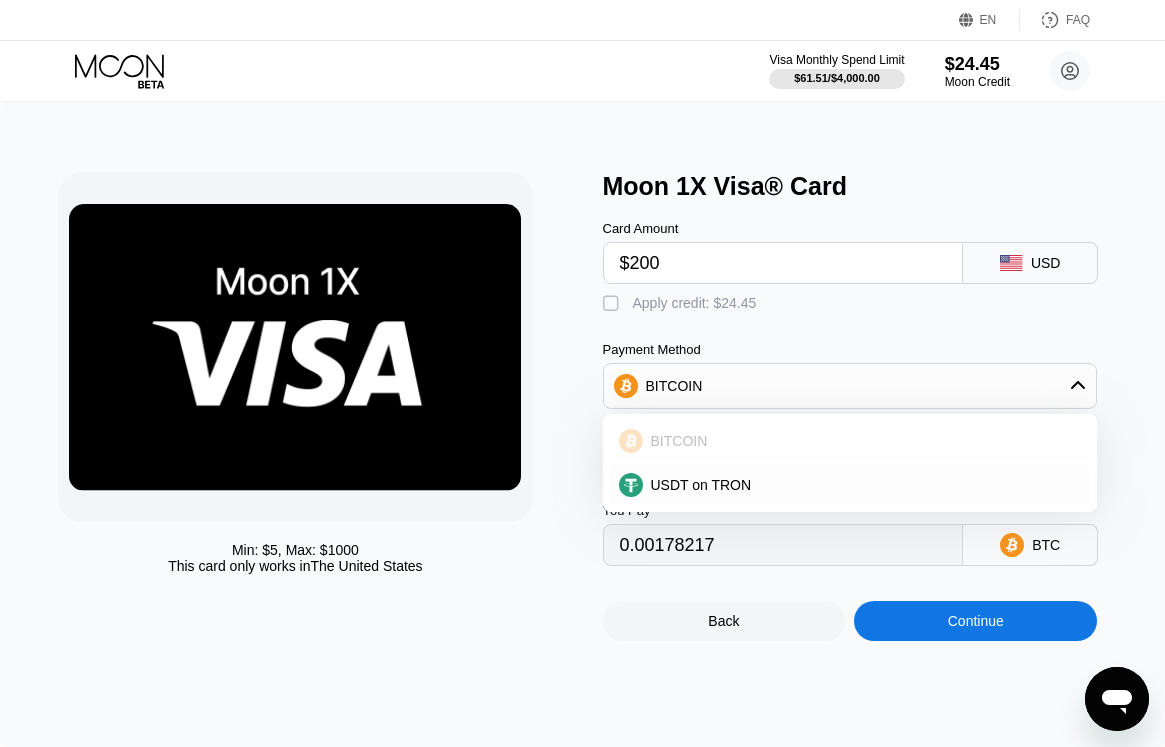 click on "BITCOIN" at bounding box center (679, 441) 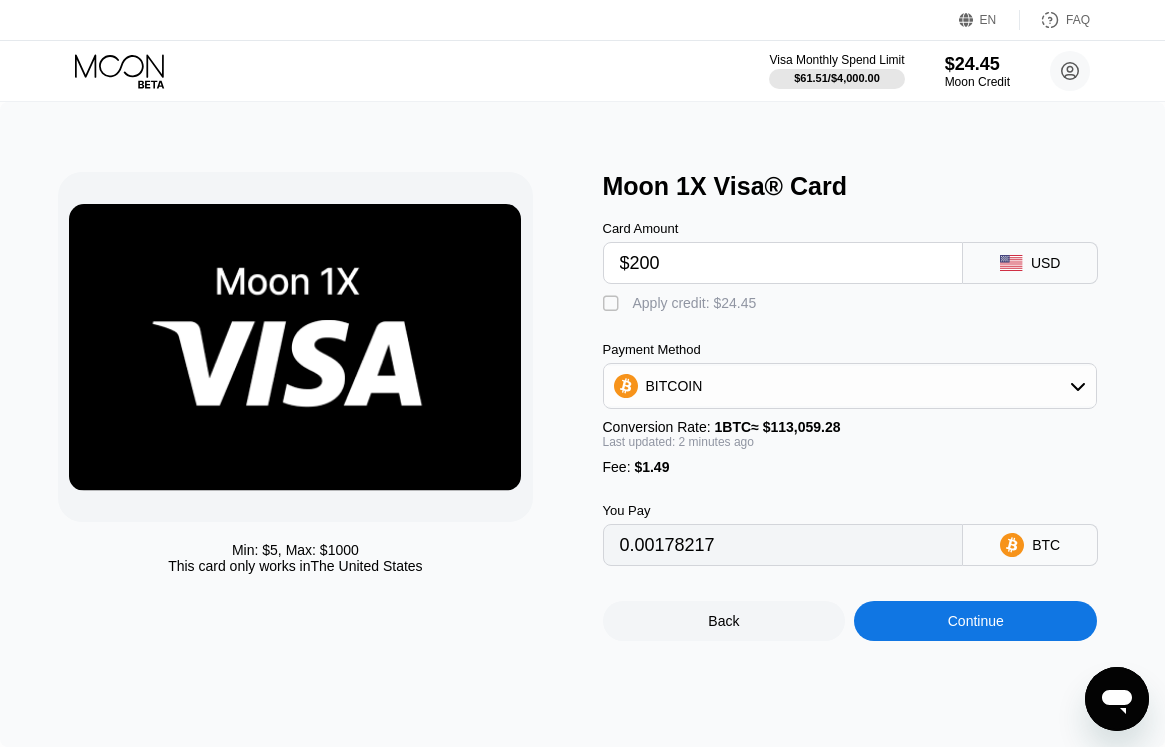 click on "Min: $ 5 , Max: $ 1000 This card only works in  The United States Moon 1X Visa® Card Card Amount $200 USD  Apply credit: $24.45 Payment Method BITCOIN Conversion Rate:   1  BTC  ≈   $113,059.28 Last updated:   2 minutes ago Fee :   $1.49 You Pay 0.00178217 BTC Back Continue" at bounding box center (582, 424) 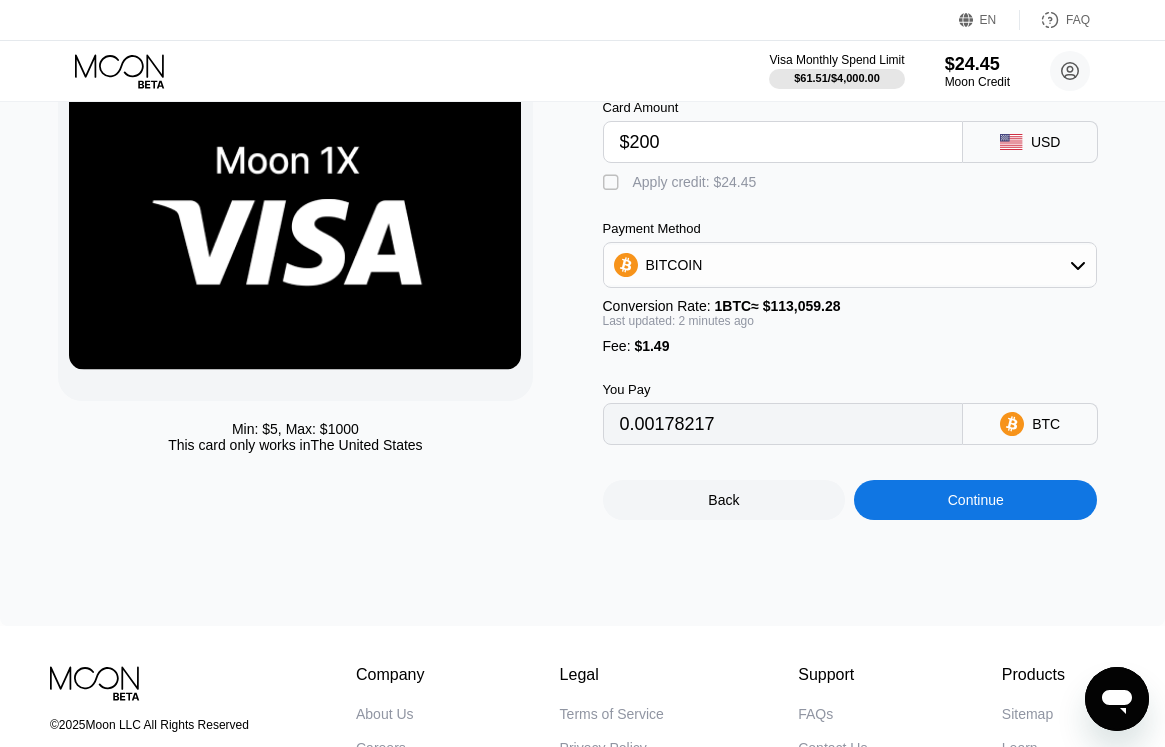 scroll, scrollTop: 181, scrollLeft: 0, axis: vertical 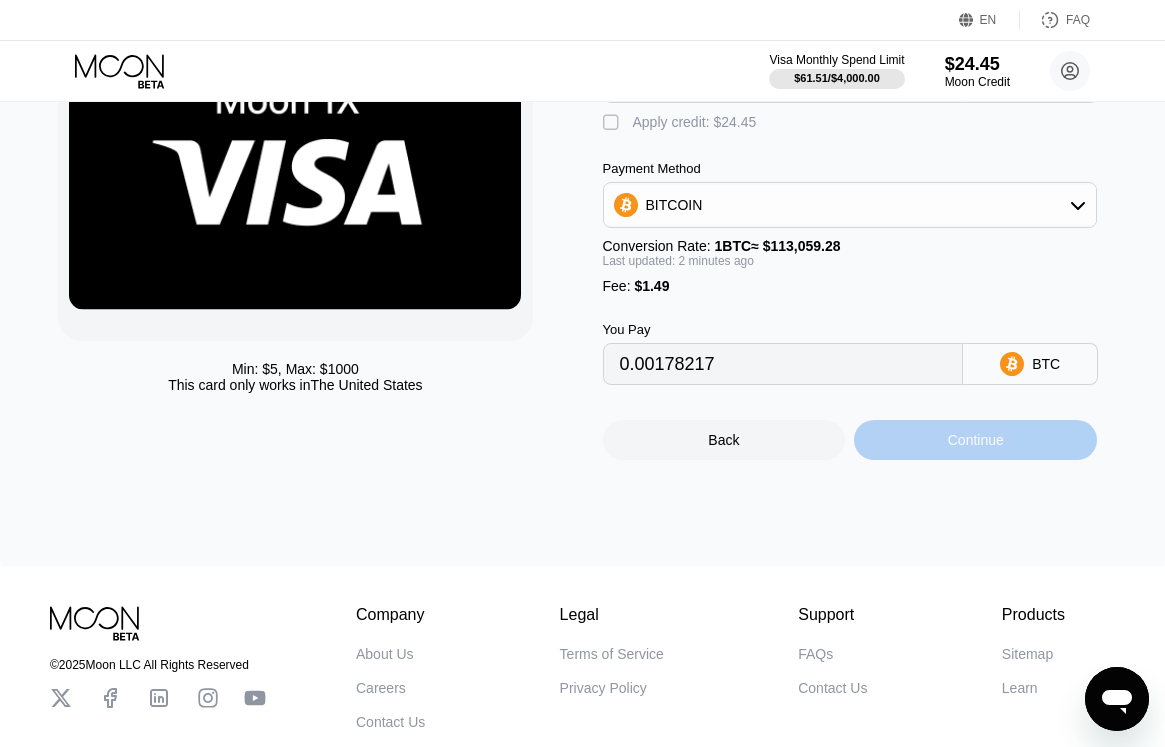 click on "Continue" at bounding box center [975, 440] 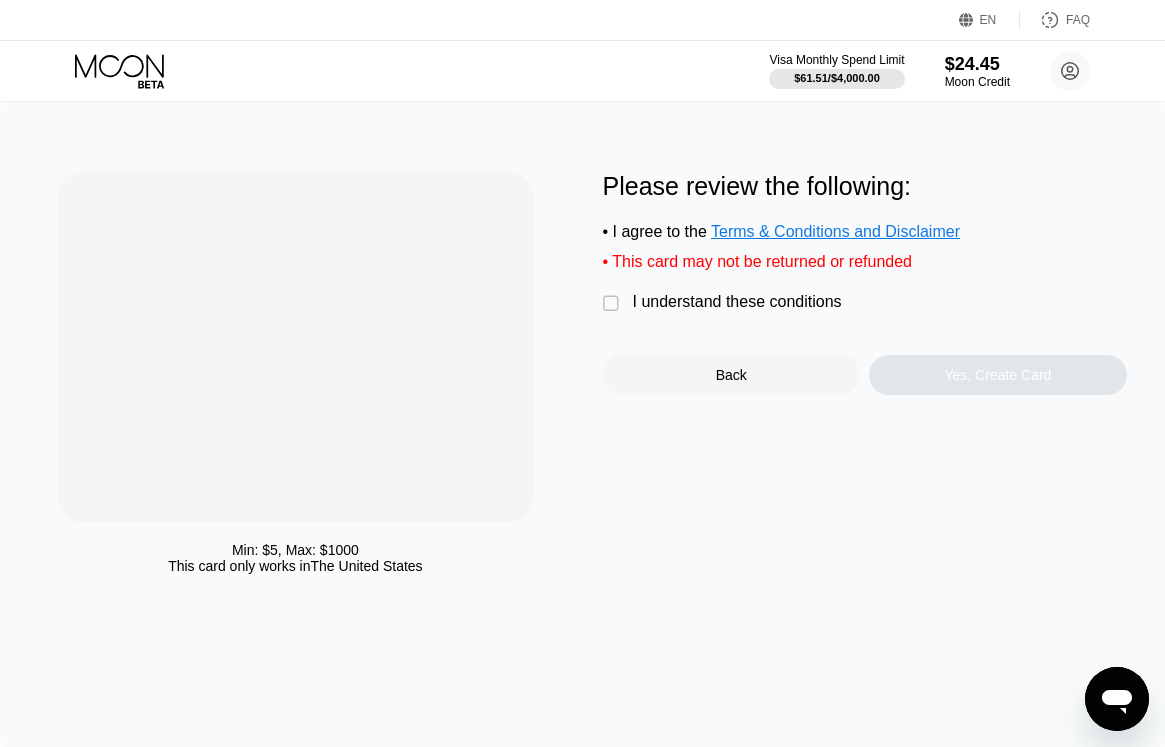 scroll, scrollTop: 0, scrollLeft: 0, axis: both 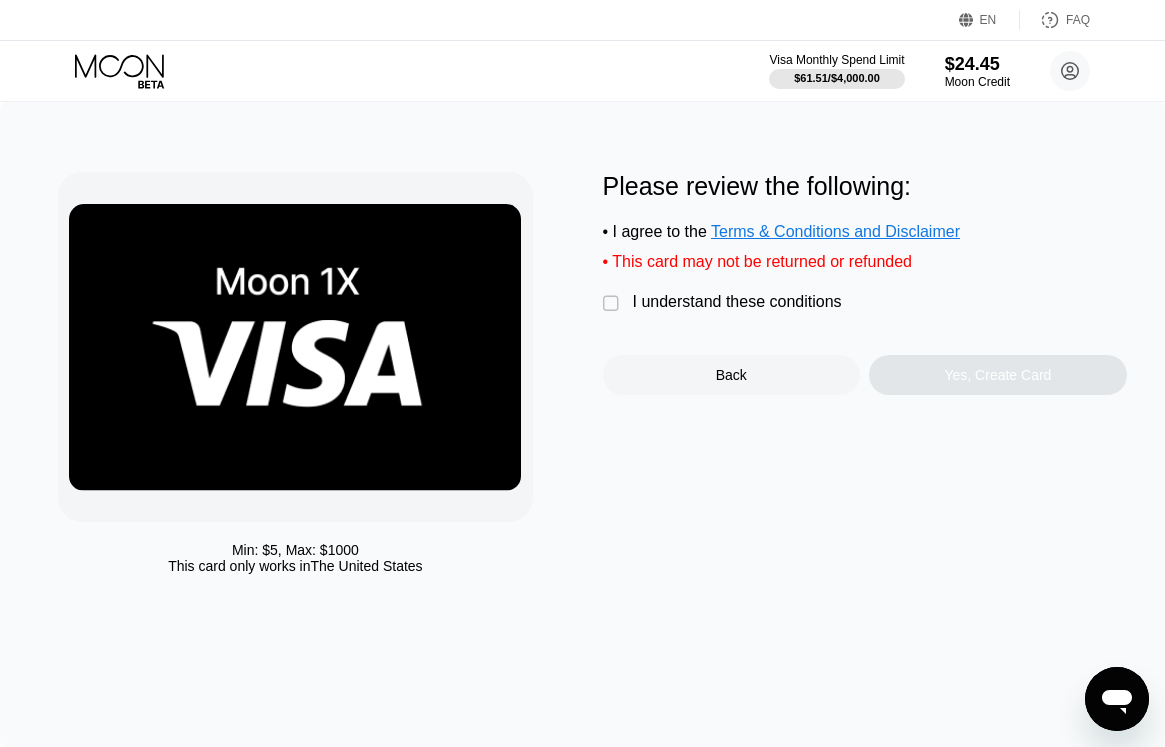 click on "" at bounding box center (613, 304) 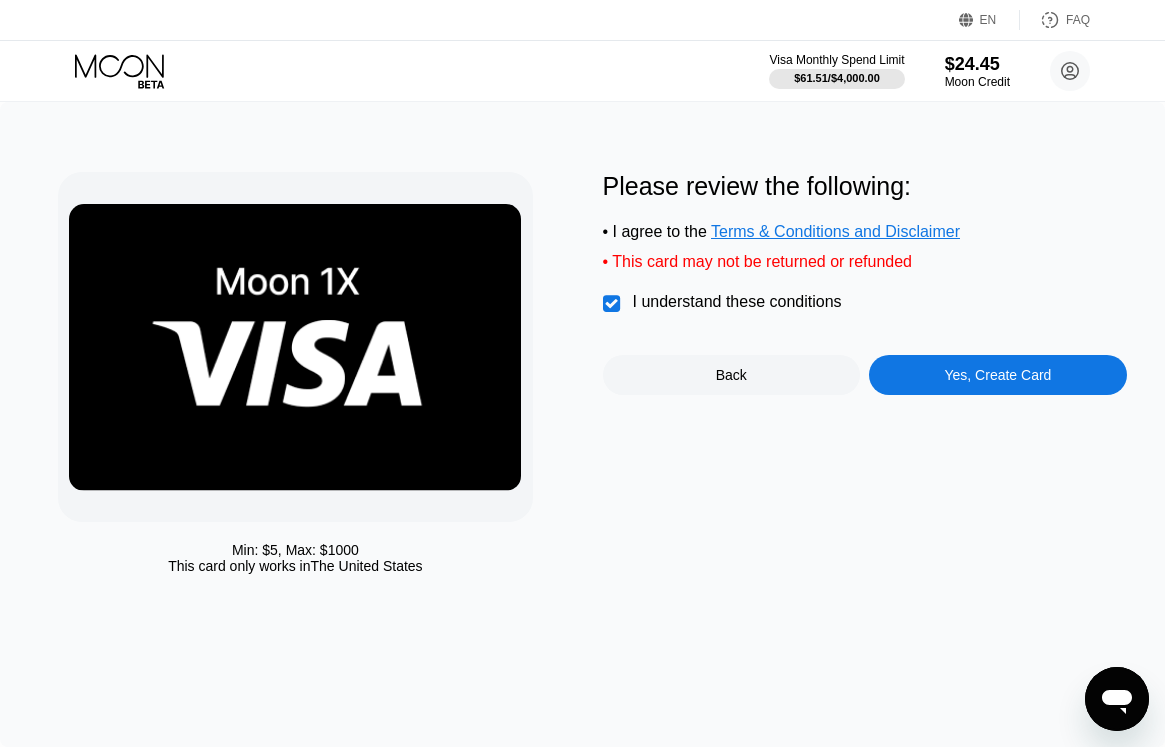click on "Yes, Create Card" at bounding box center [998, 375] 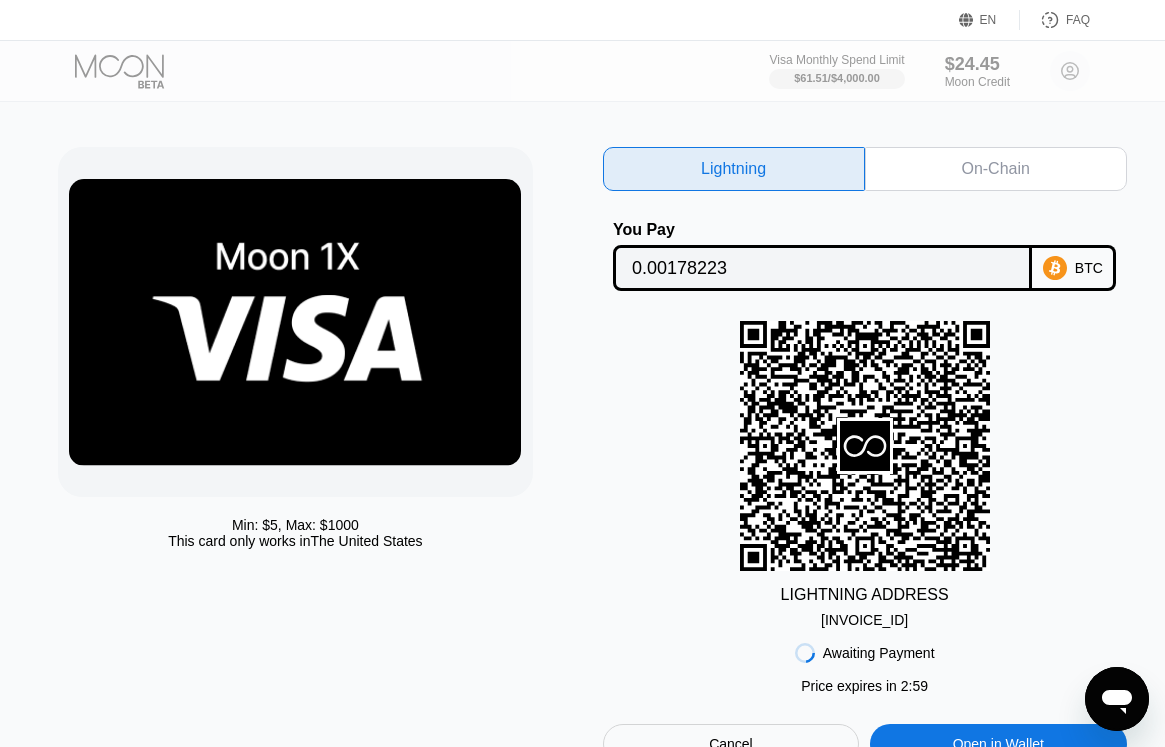 scroll, scrollTop: 60, scrollLeft: 0, axis: vertical 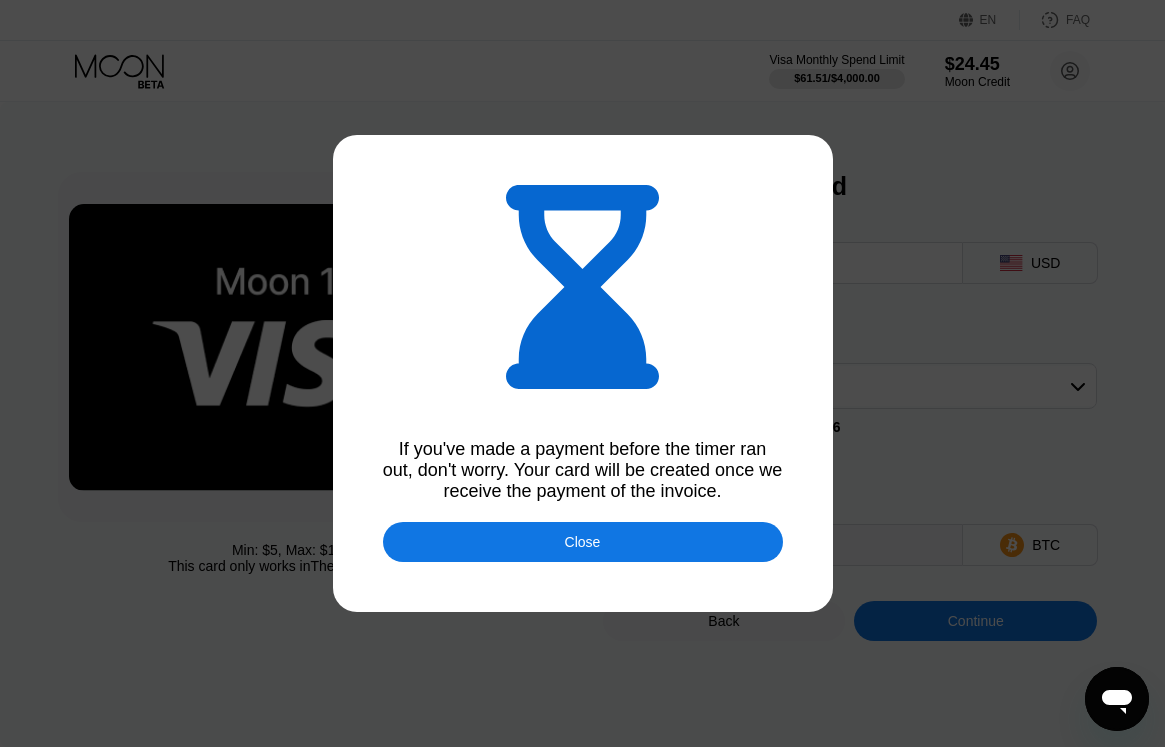 click on "Close" at bounding box center (583, 542) 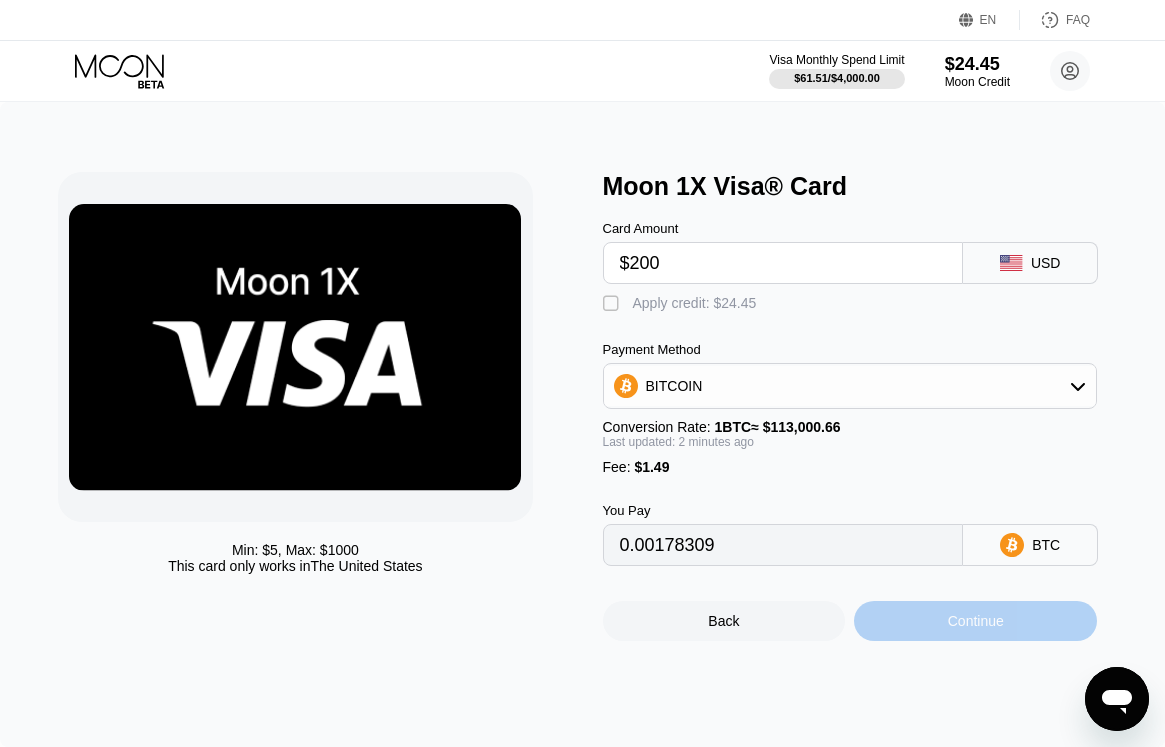 click on "Continue" at bounding box center (975, 621) 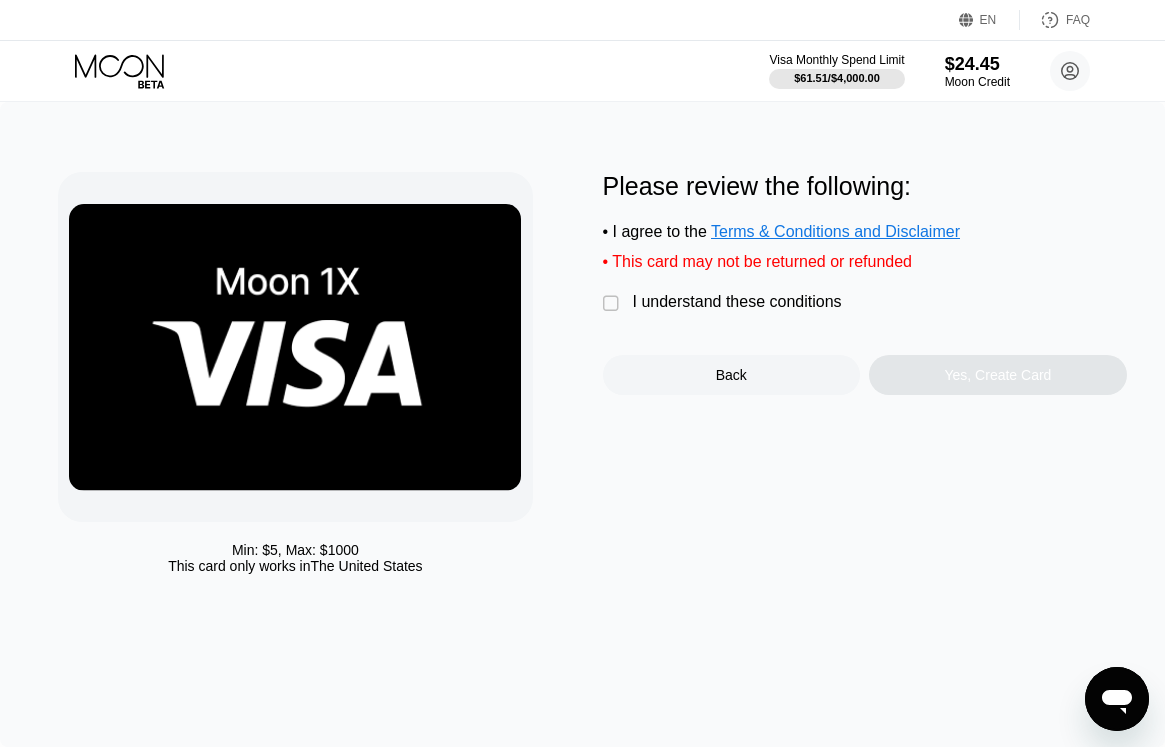 click on " I understand these conditions" at bounding box center [727, 303] 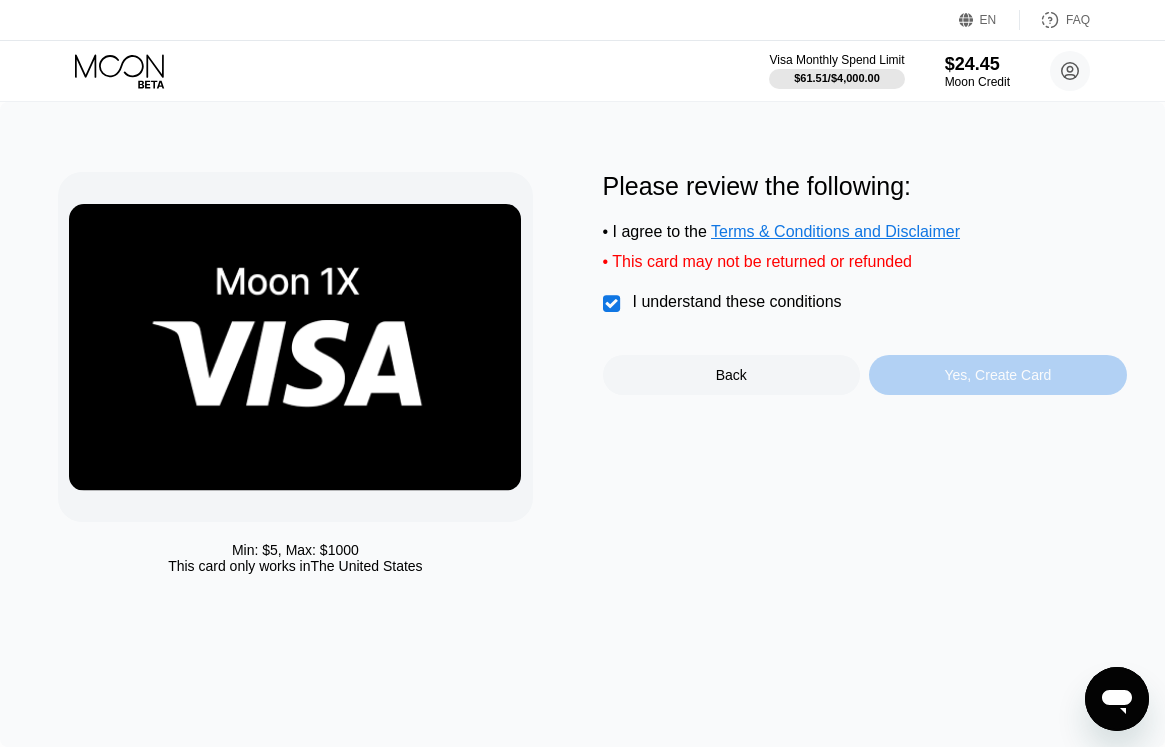 click on "Yes, Create Card" at bounding box center [998, 375] 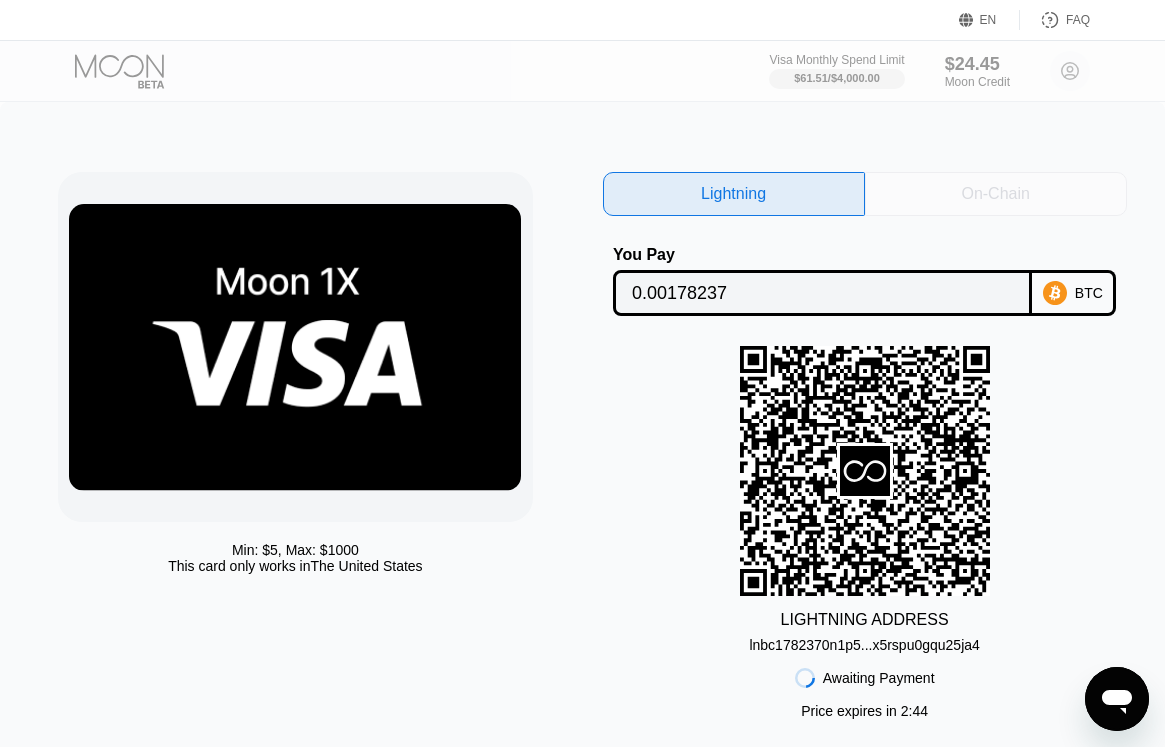 click on "On-Chain" at bounding box center [996, 194] 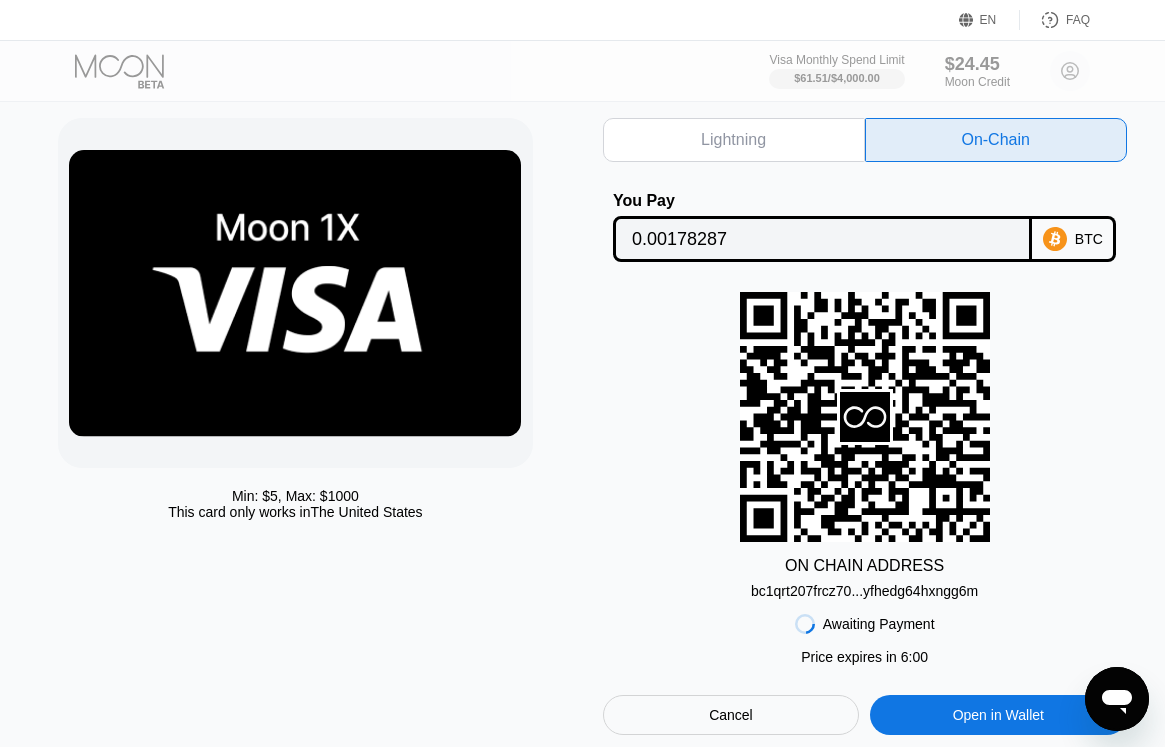 scroll, scrollTop: 56, scrollLeft: 0, axis: vertical 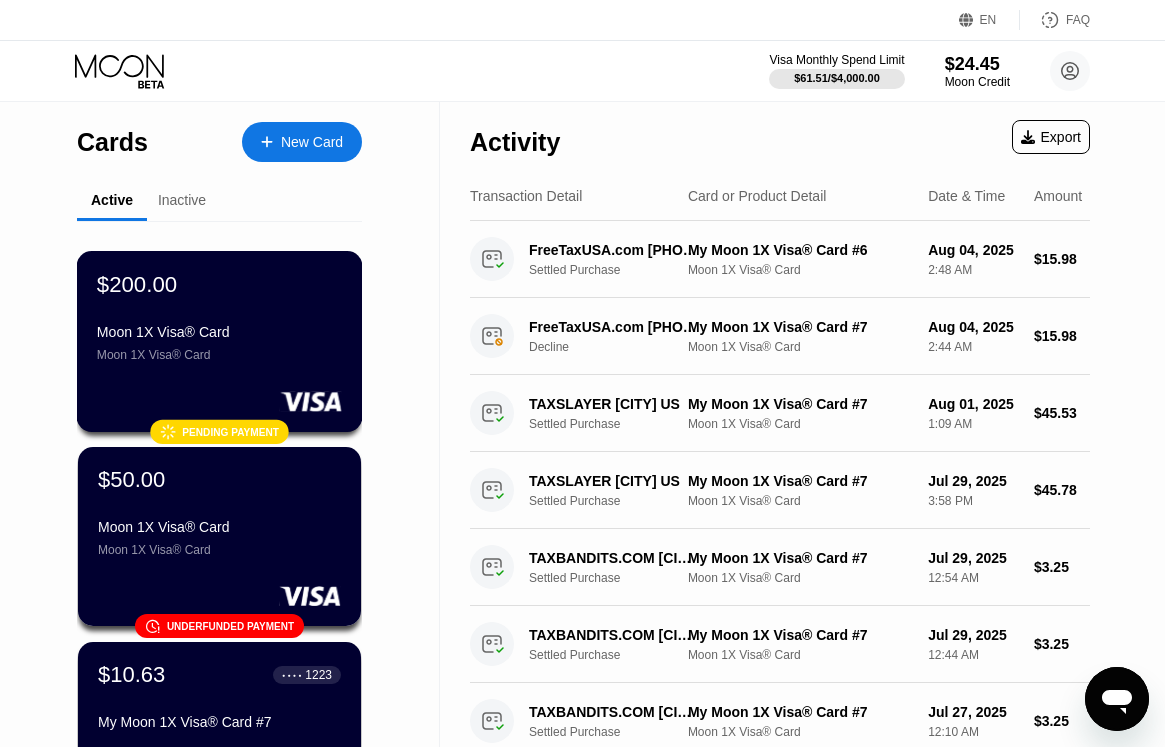 click on "Moon 1X Visa® Card" at bounding box center (219, 332) 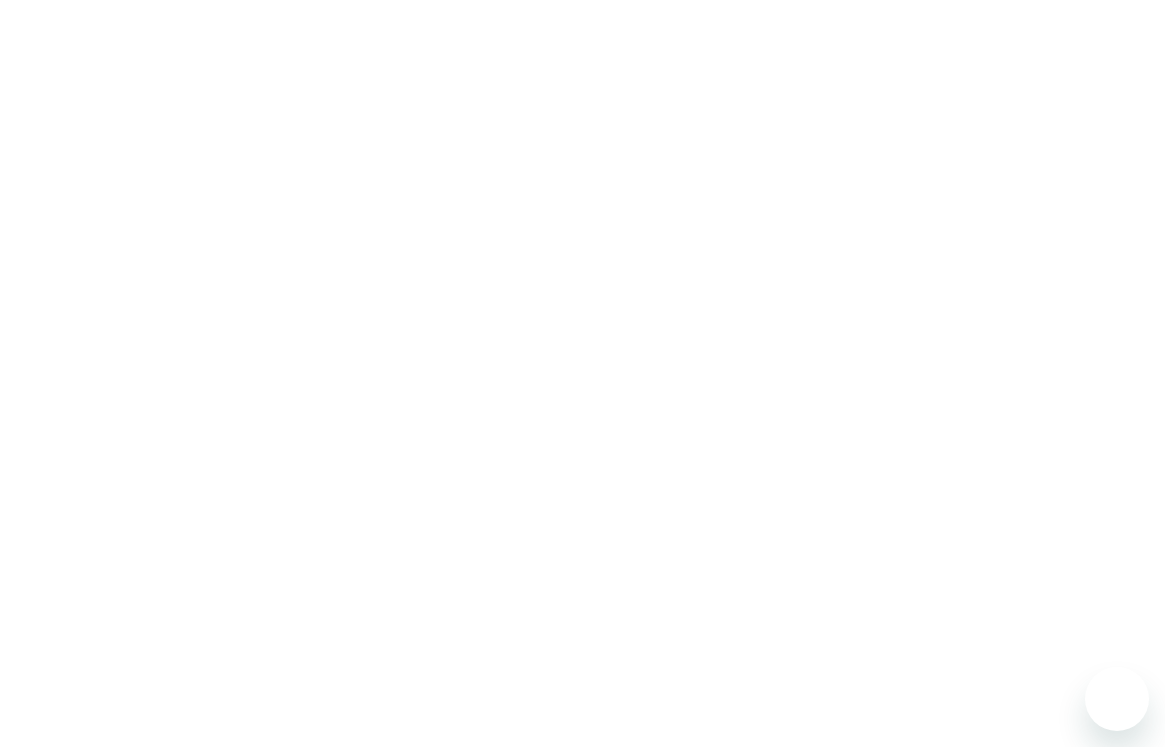 scroll, scrollTop: 0, scrollLeft: 0, axis: both 